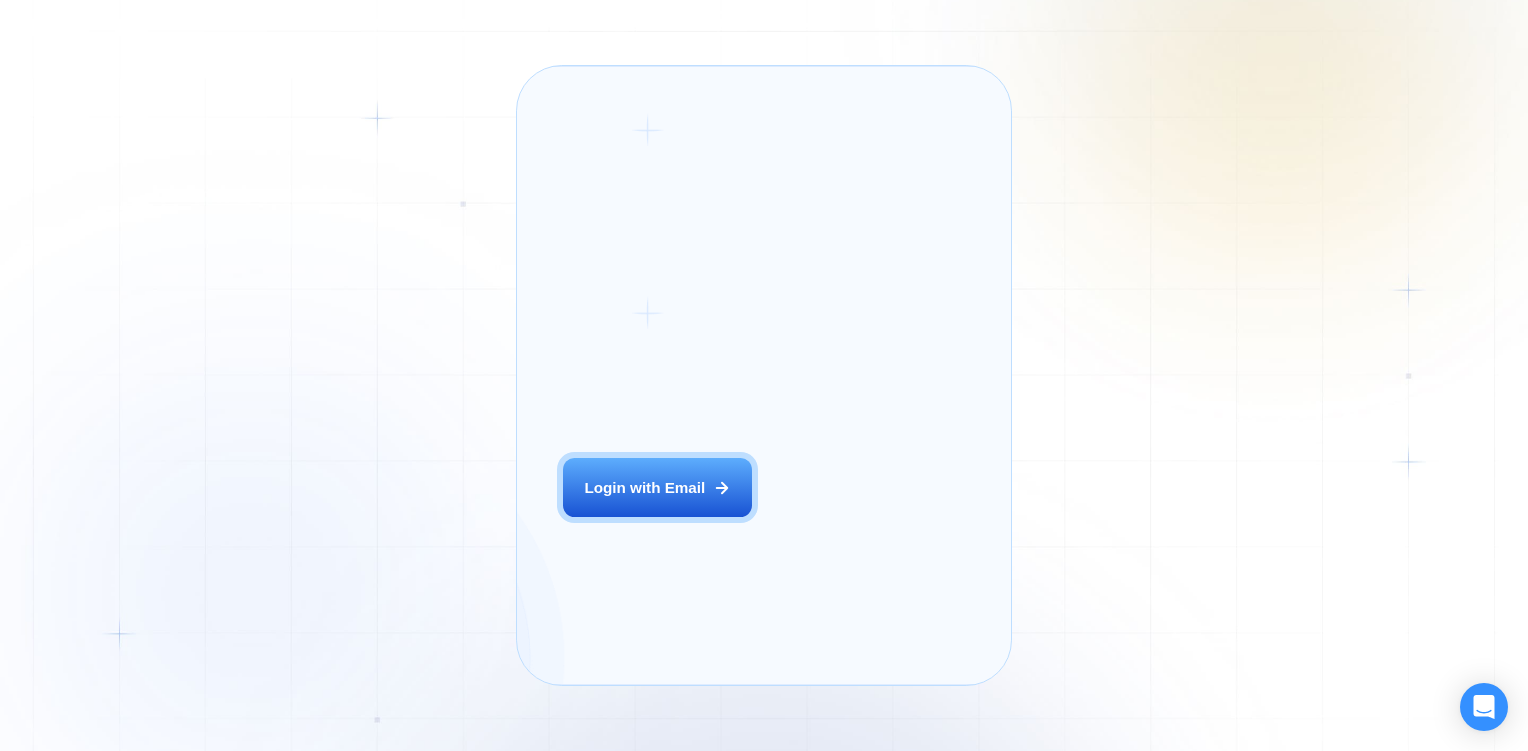 scroll, scrollTop: 0, scrollLeft: 0, axis: both 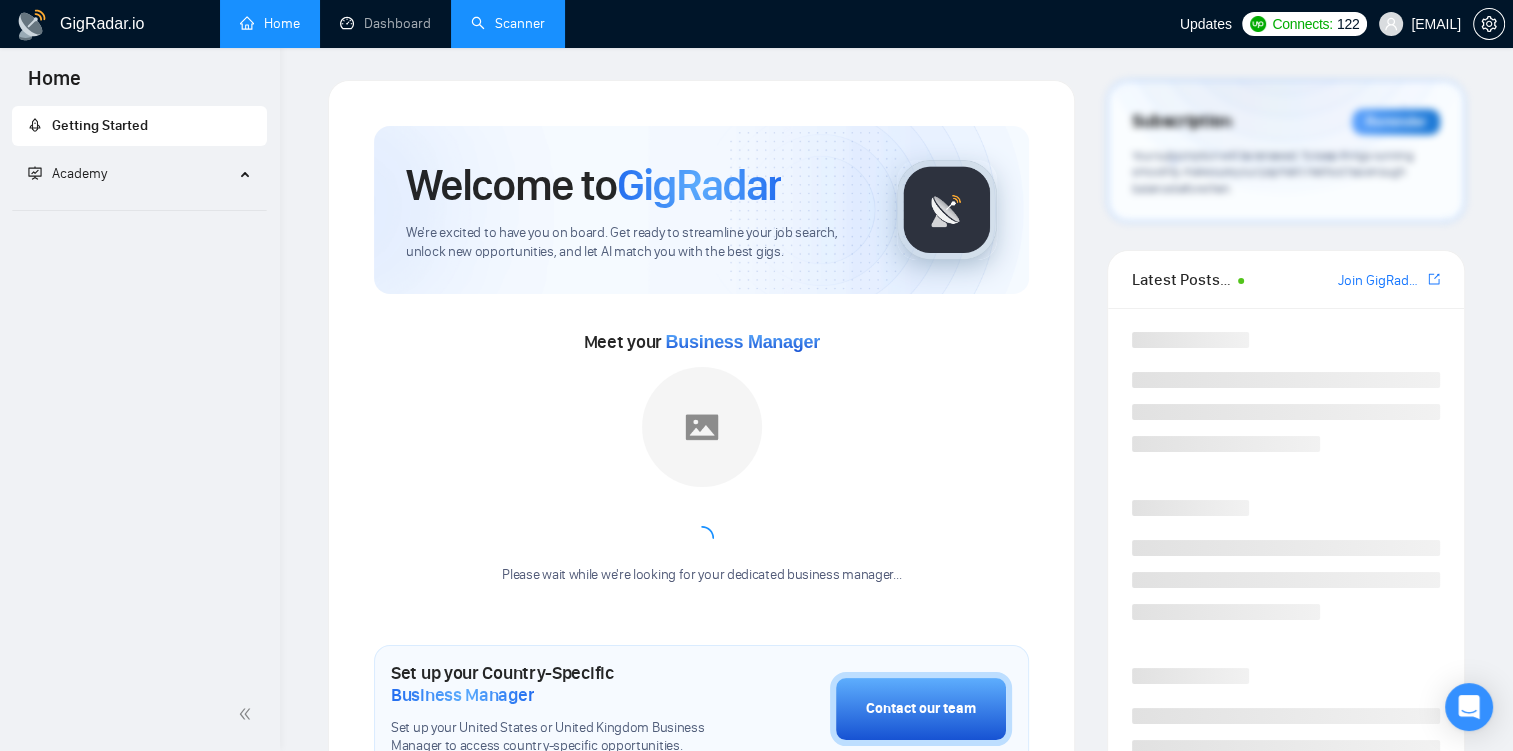click on "Scanner" at bounding box center [508, 23] 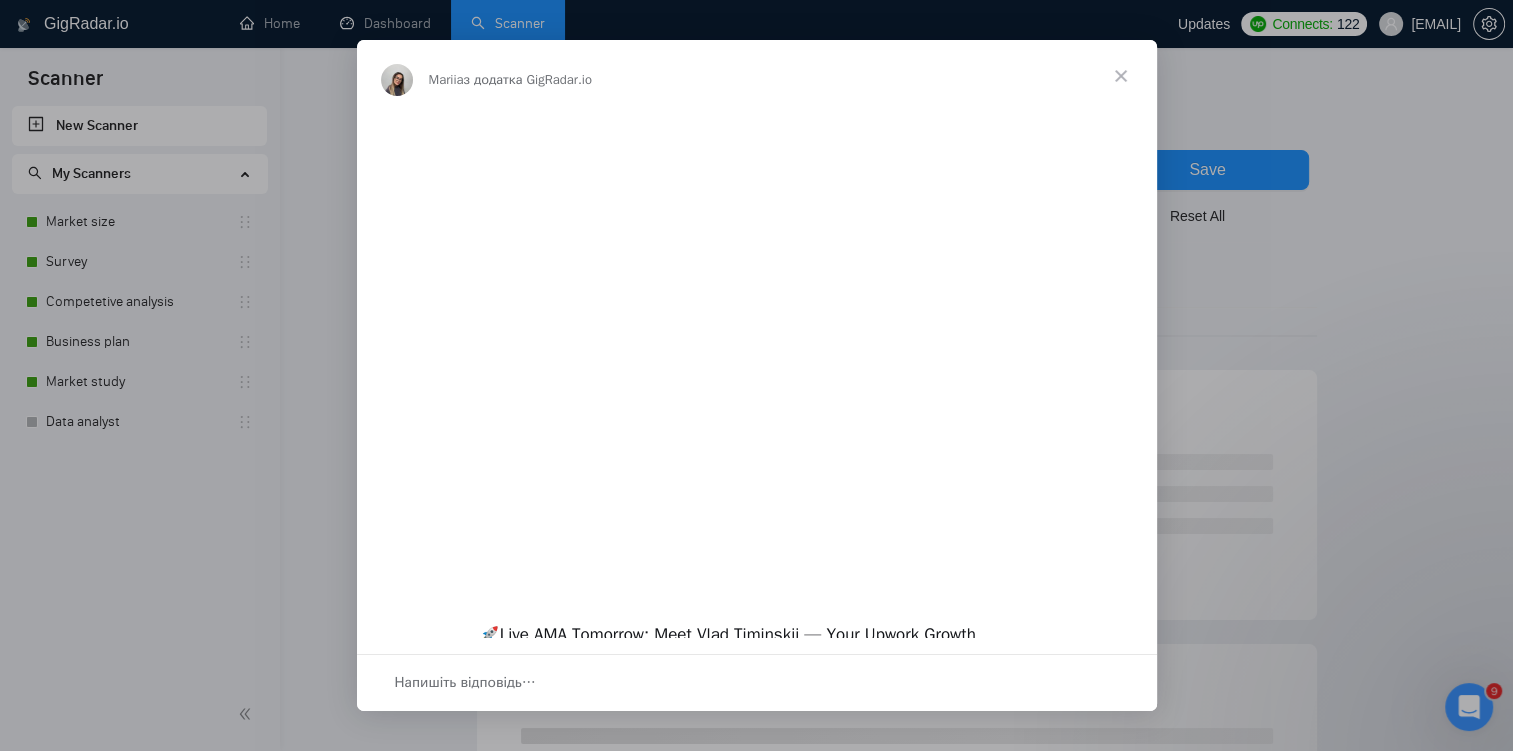 scroll, scrollTop: 0, scrollLeft: 0, axis: both 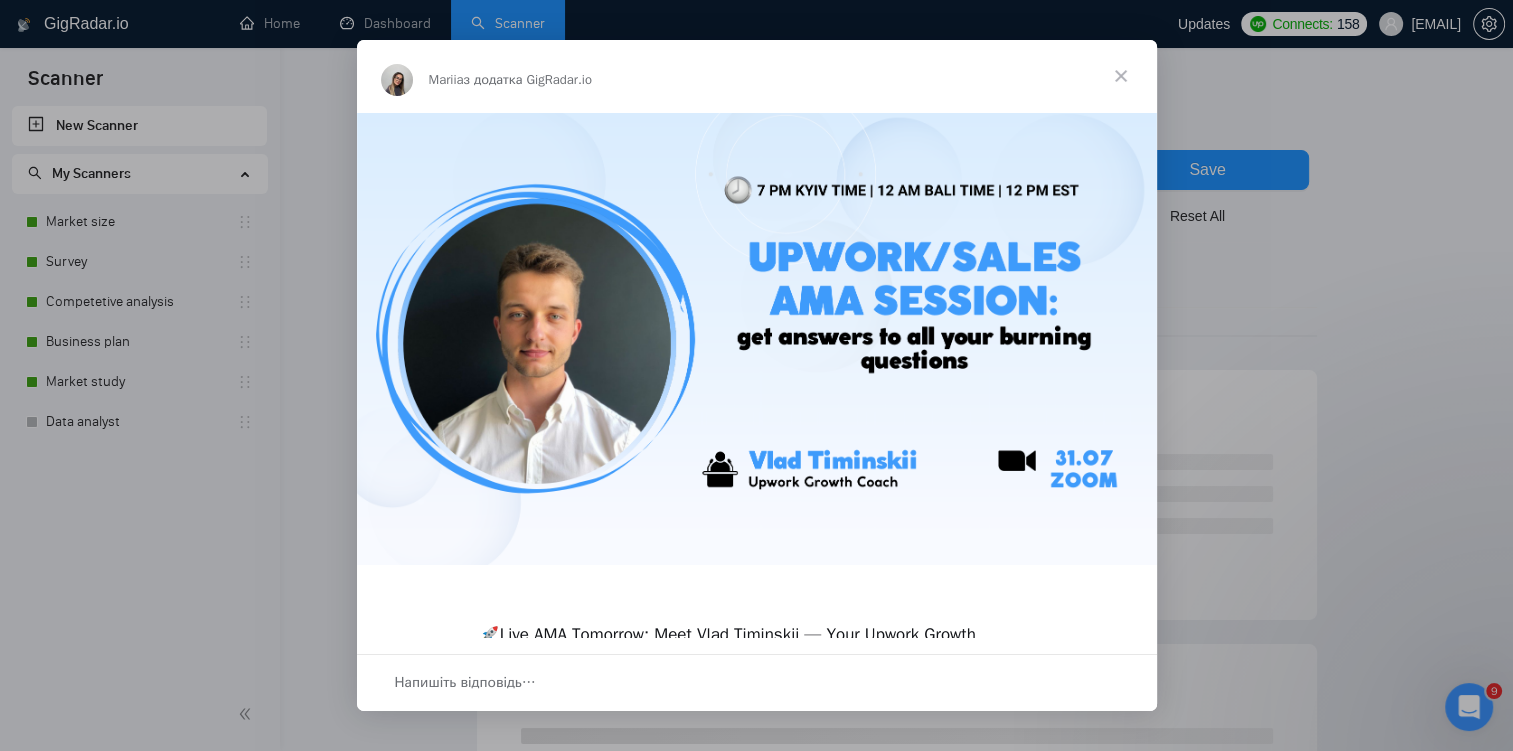 click at bounding box center (1121, 76) 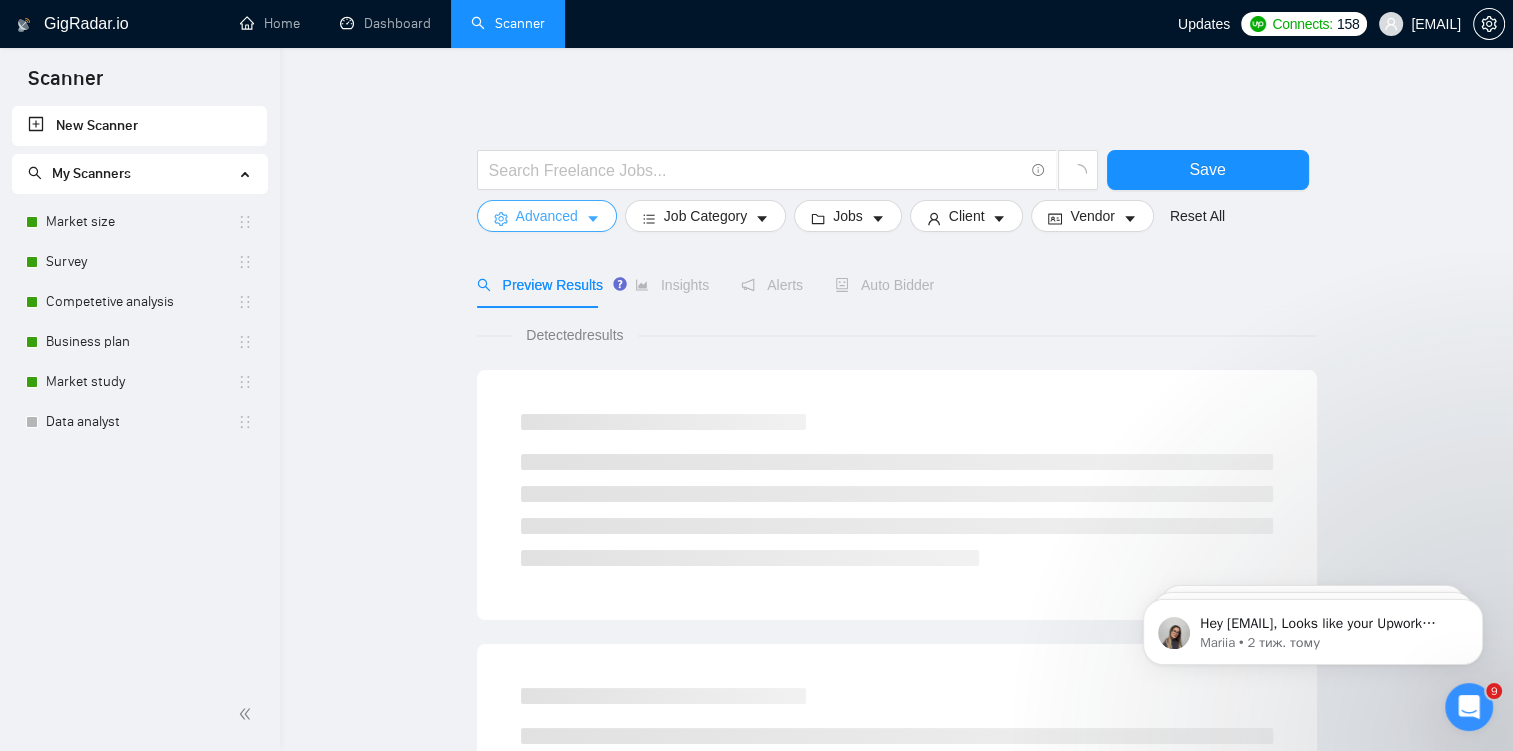 scroll, scrollTop: 0, scrollLeft: 0, axis: both 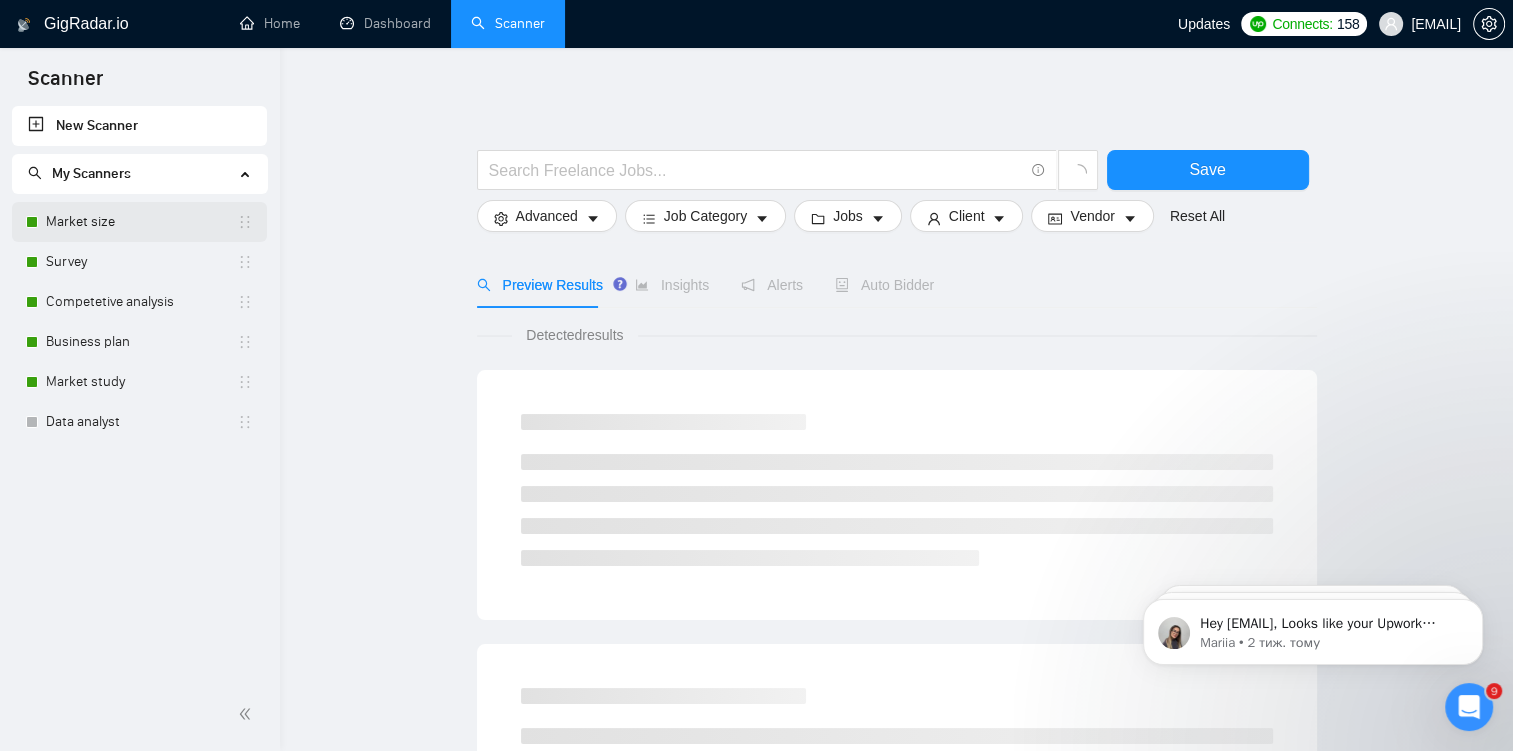 click on "Market size" at bounding box center (141, 222) 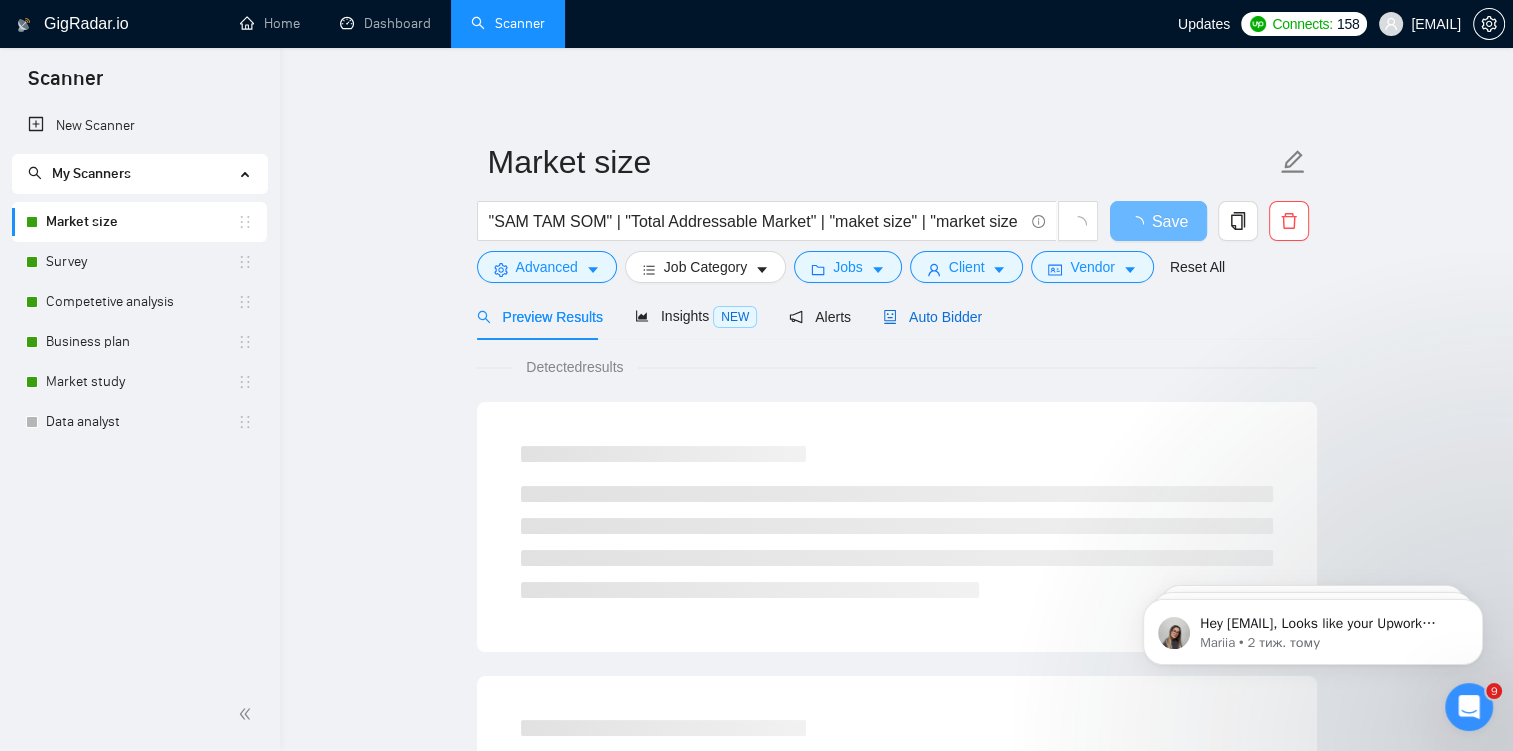 click on "Auto Bidder" at bounding box center [932, 317] 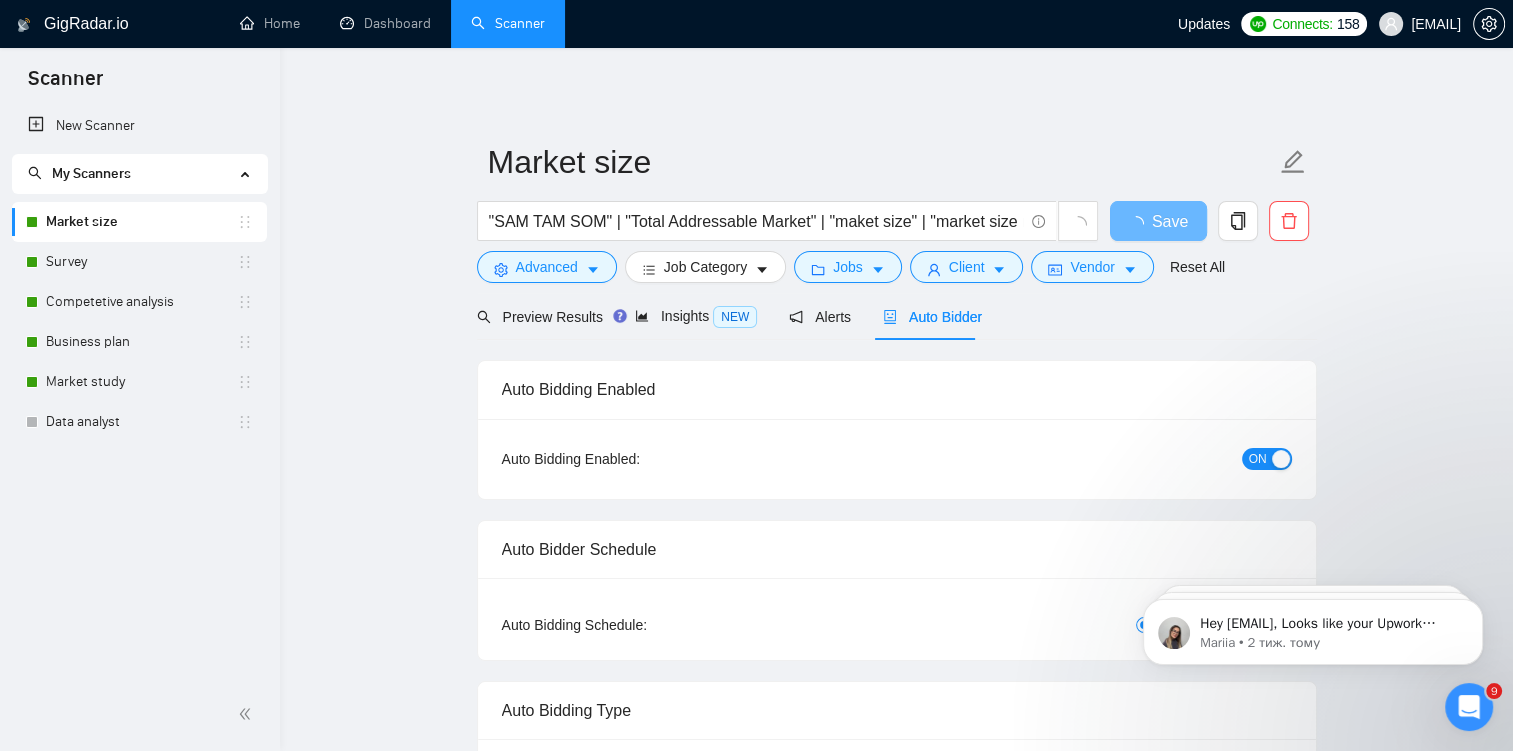 checkbox on "true" 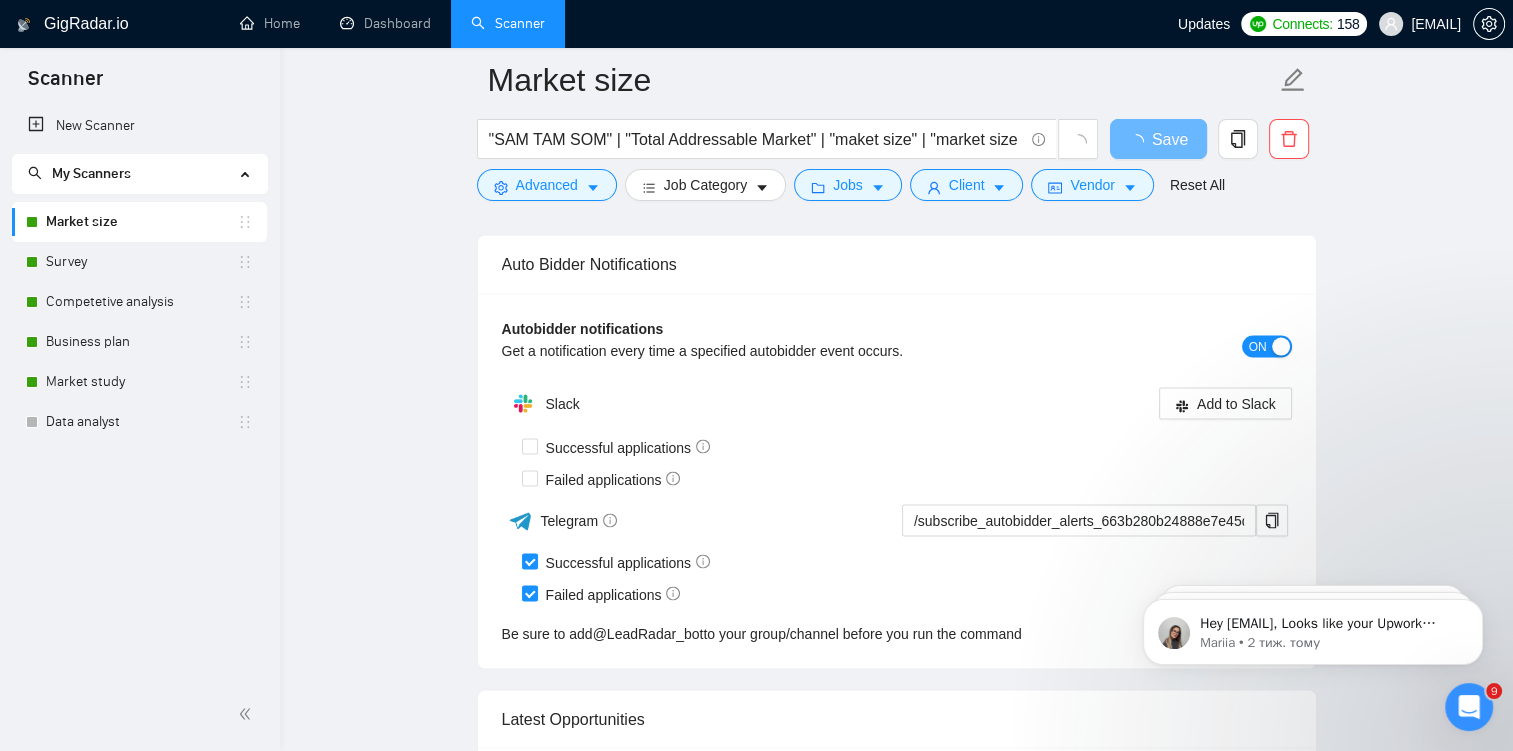 scroll, scrollTop: 4209, scrollLeft: 0, axis: vertical 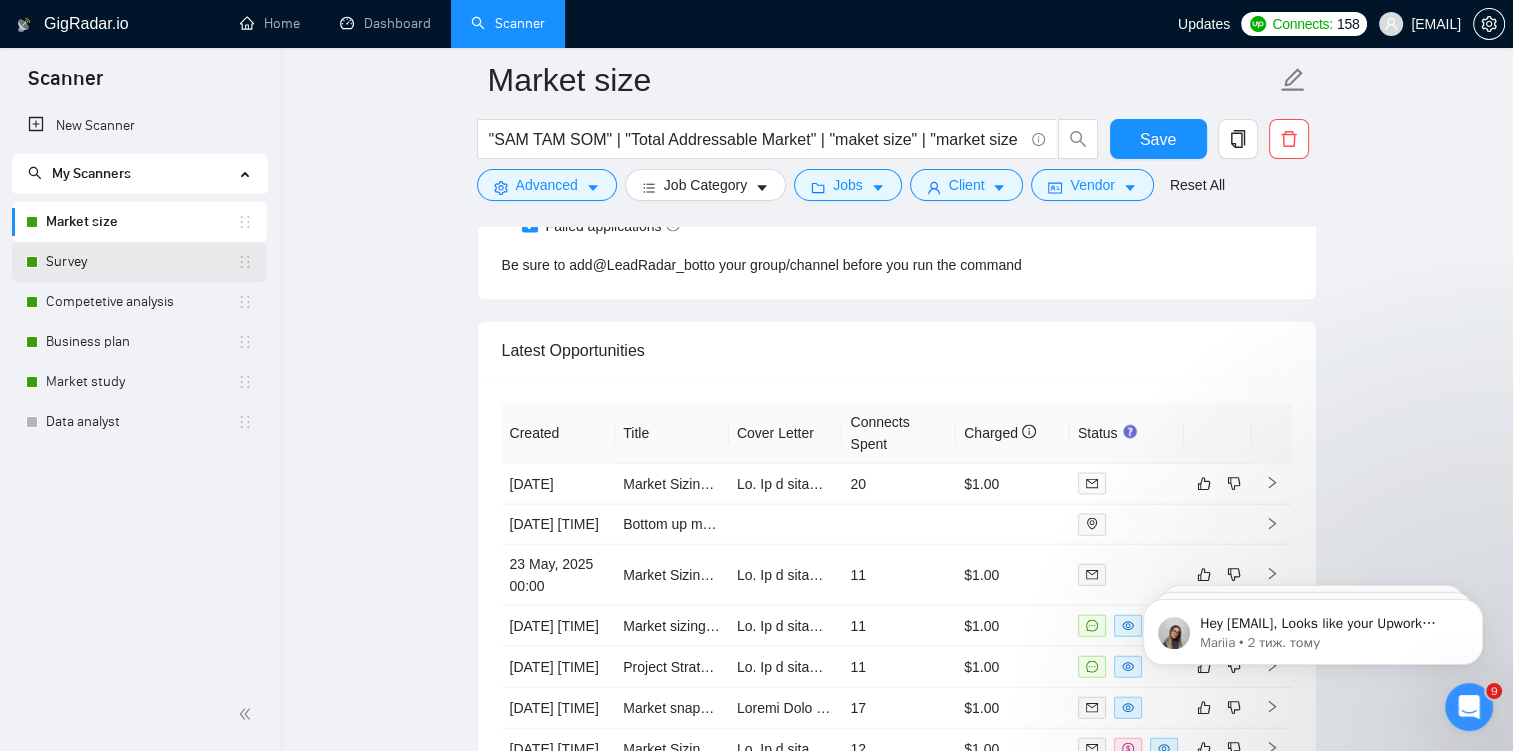 click on "Survey" at bounding box center (141, 262) 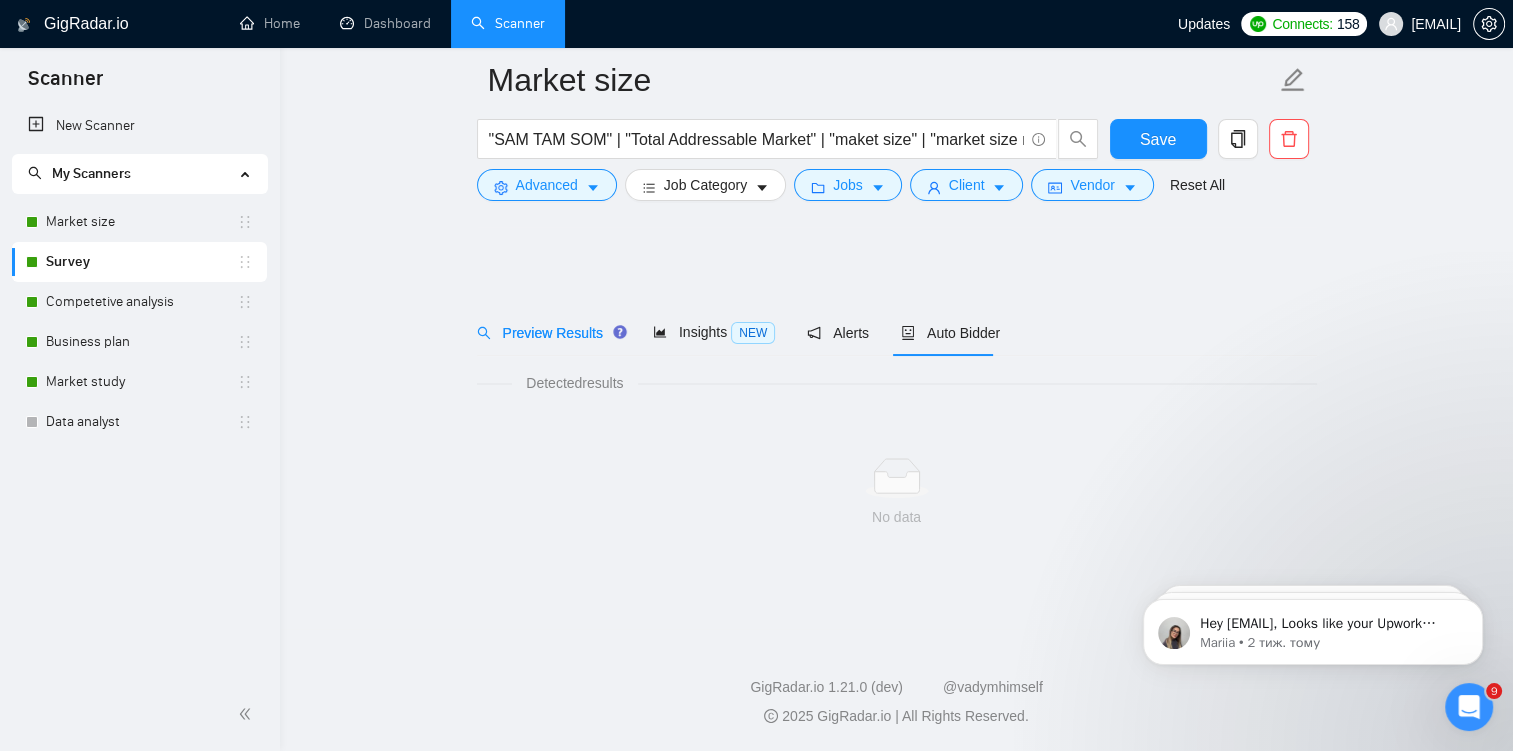 scroll, scrollTop: 0, scrollLeft: 0, axis: both 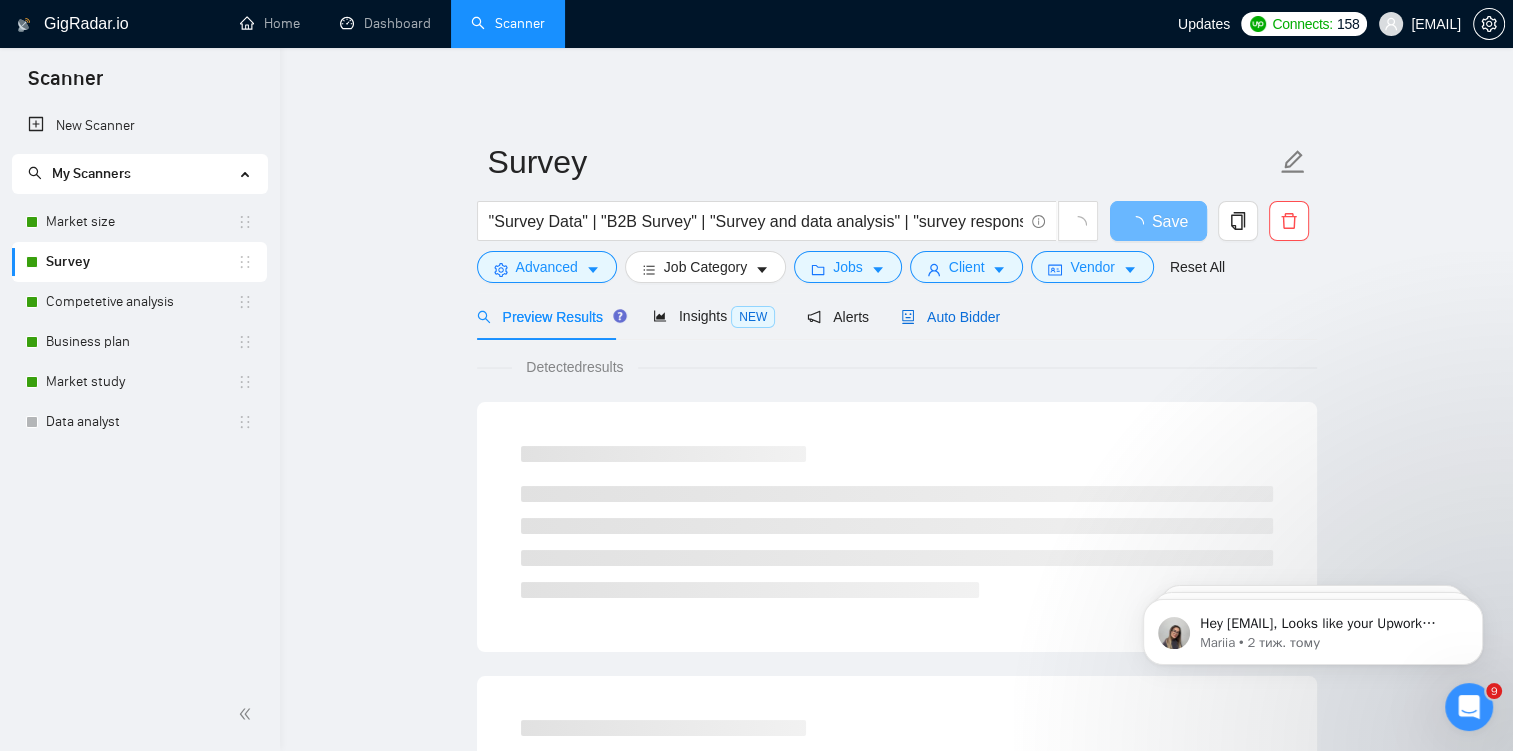 click on "Auto Bidder" at bounding box center [950, 317] 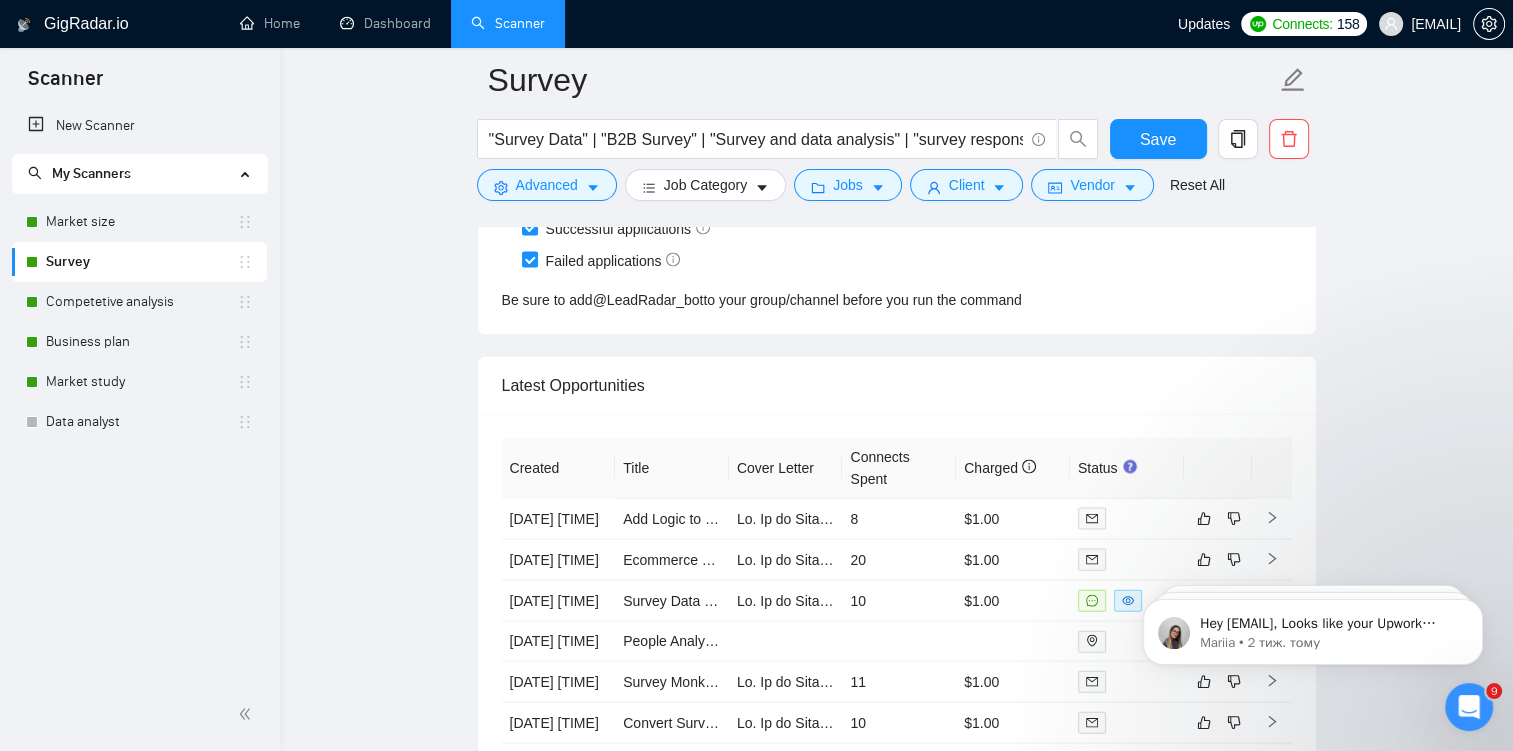 scroll, scrollTop: 4167, scrollLeft: 0, axis: vertical 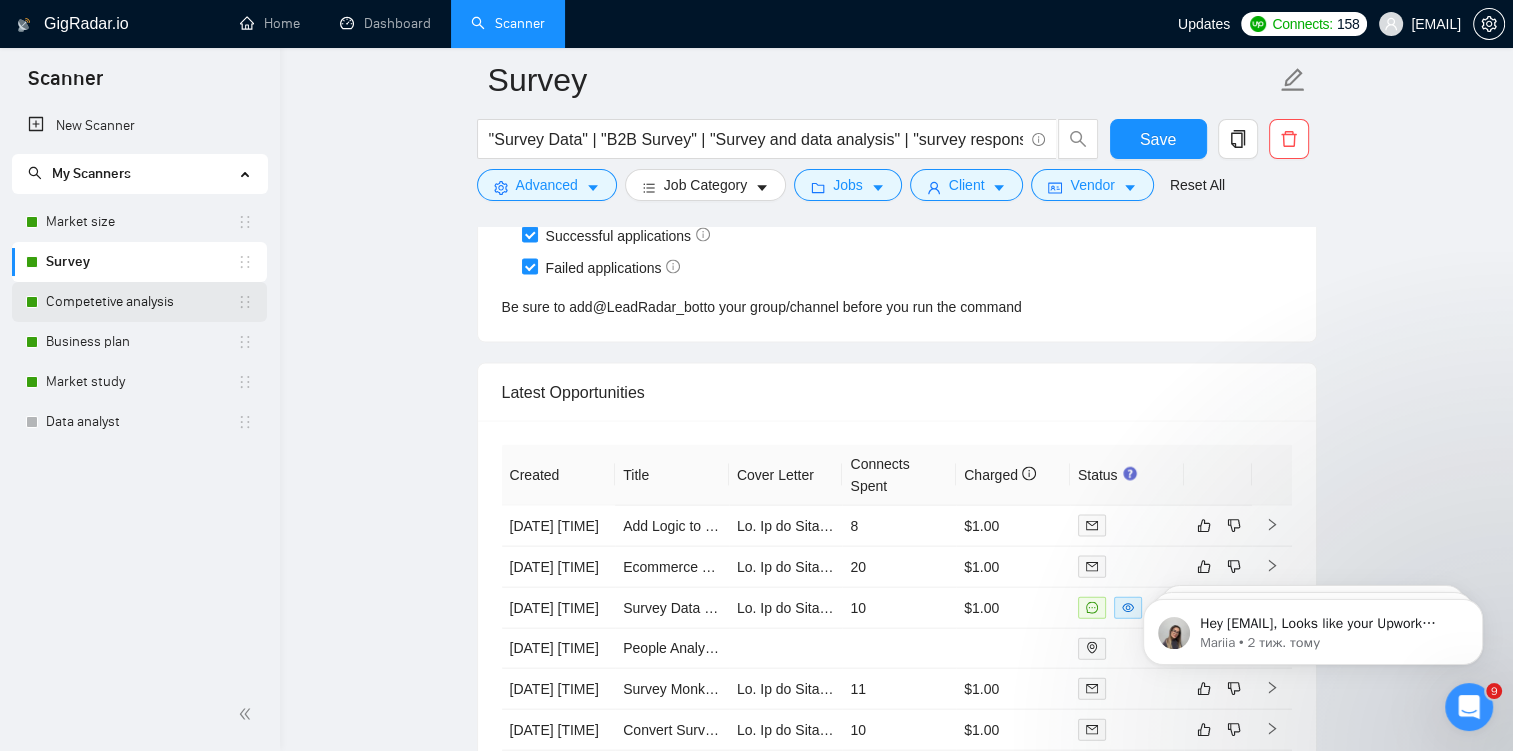 click on "Competetive analysis" at bounding box center [141, 302] 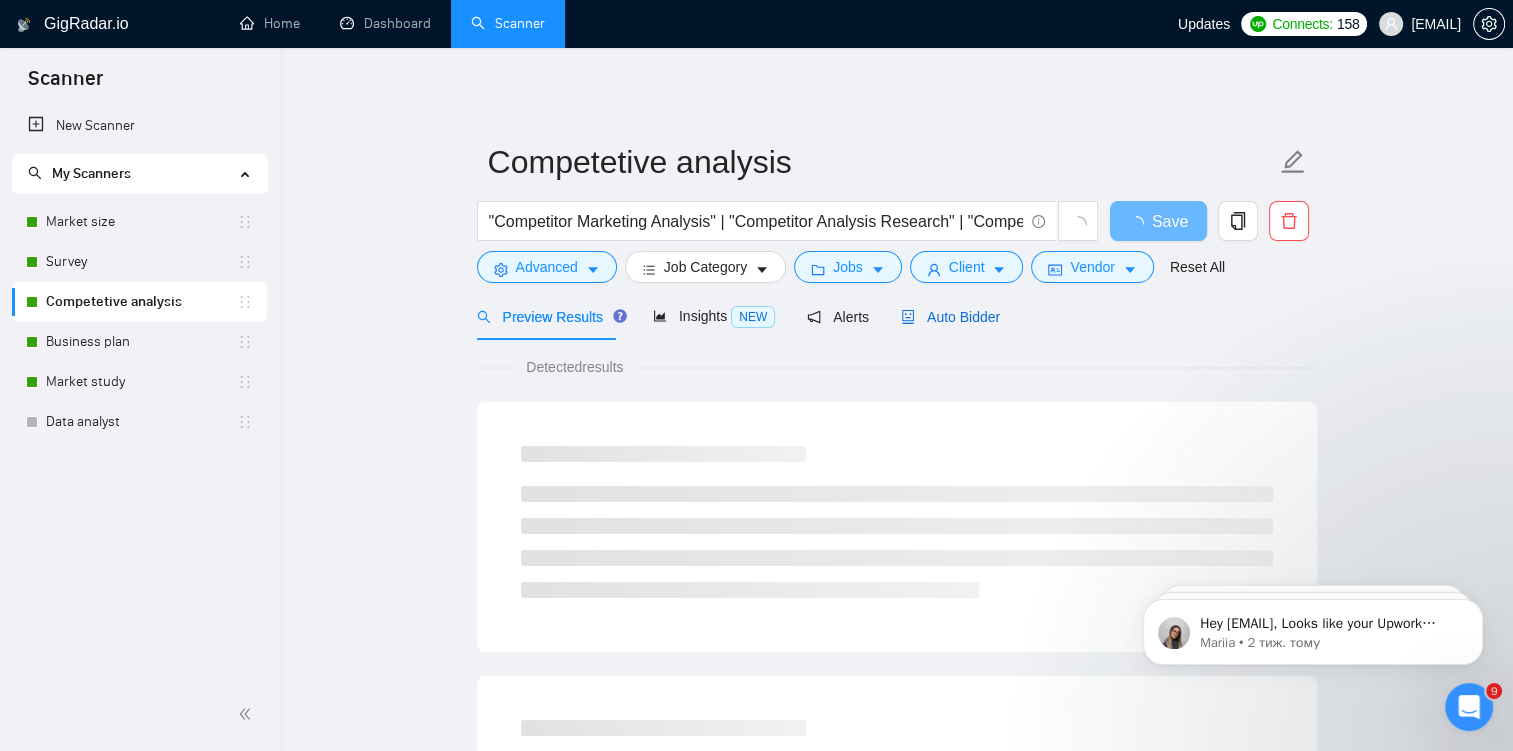 click on "Auto Bidder" at bounding box center [950, 317] 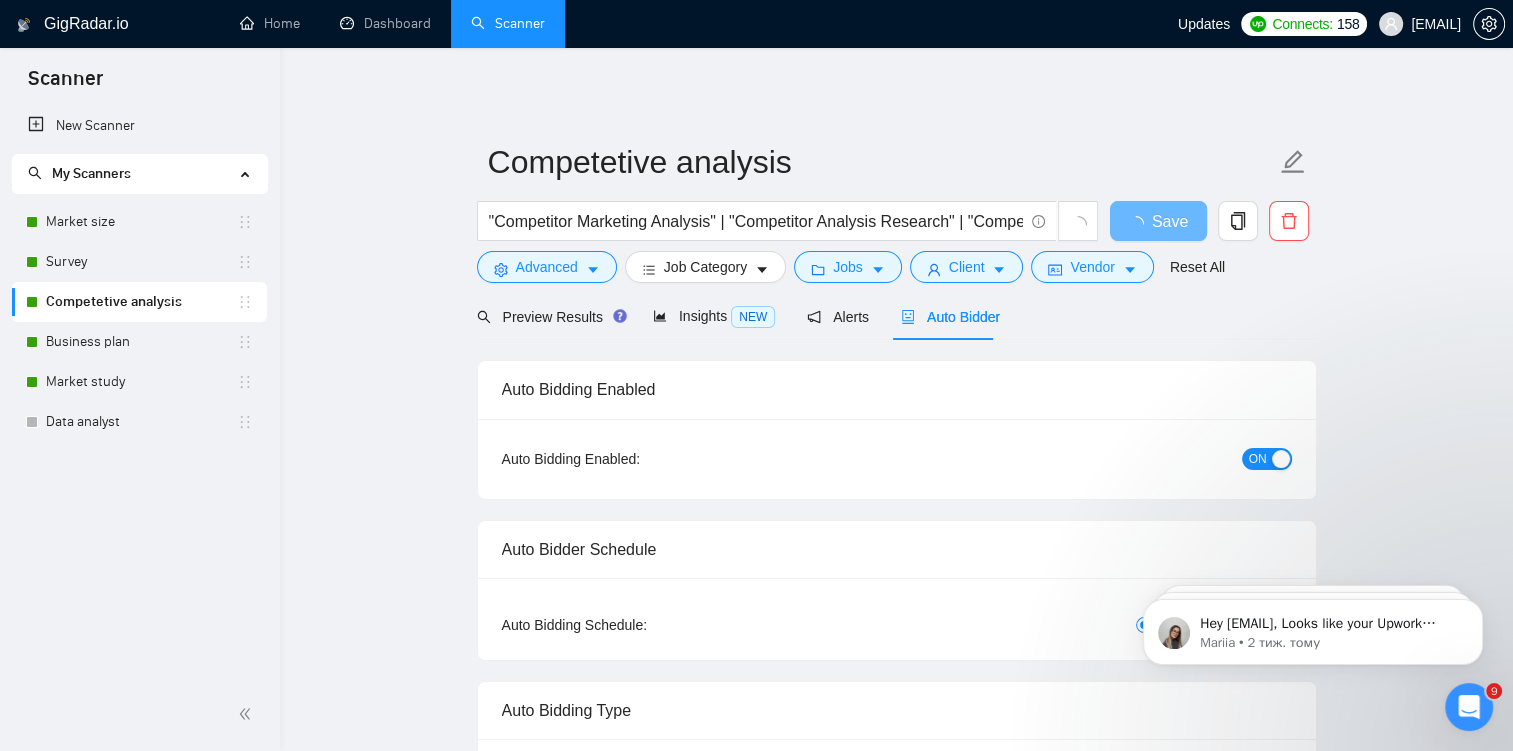 checkbox on "true" 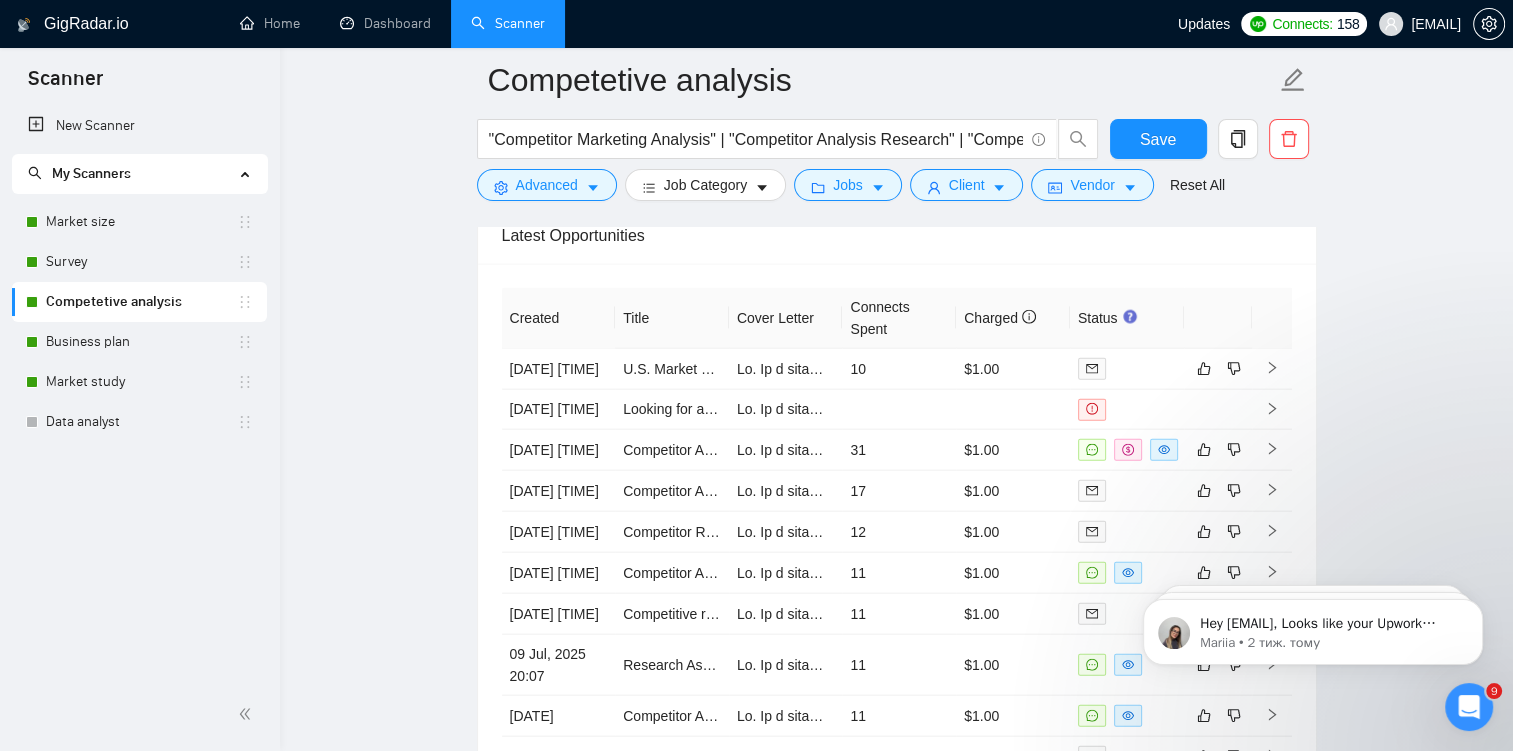 scroll, scrollTop: 4452, scrollLeft: 0, axis: vertical 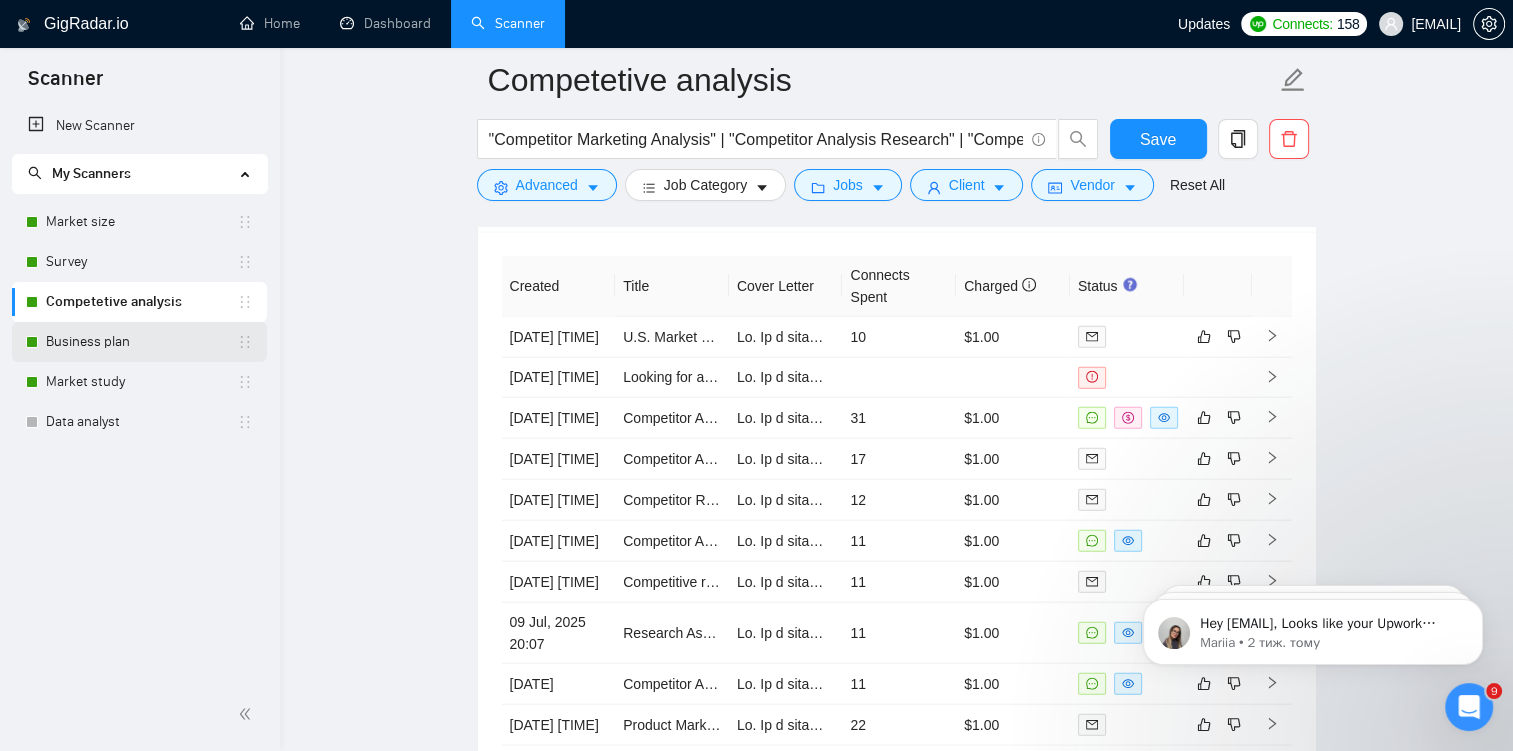 click on "Business plan" at bounding box center (141, 342) 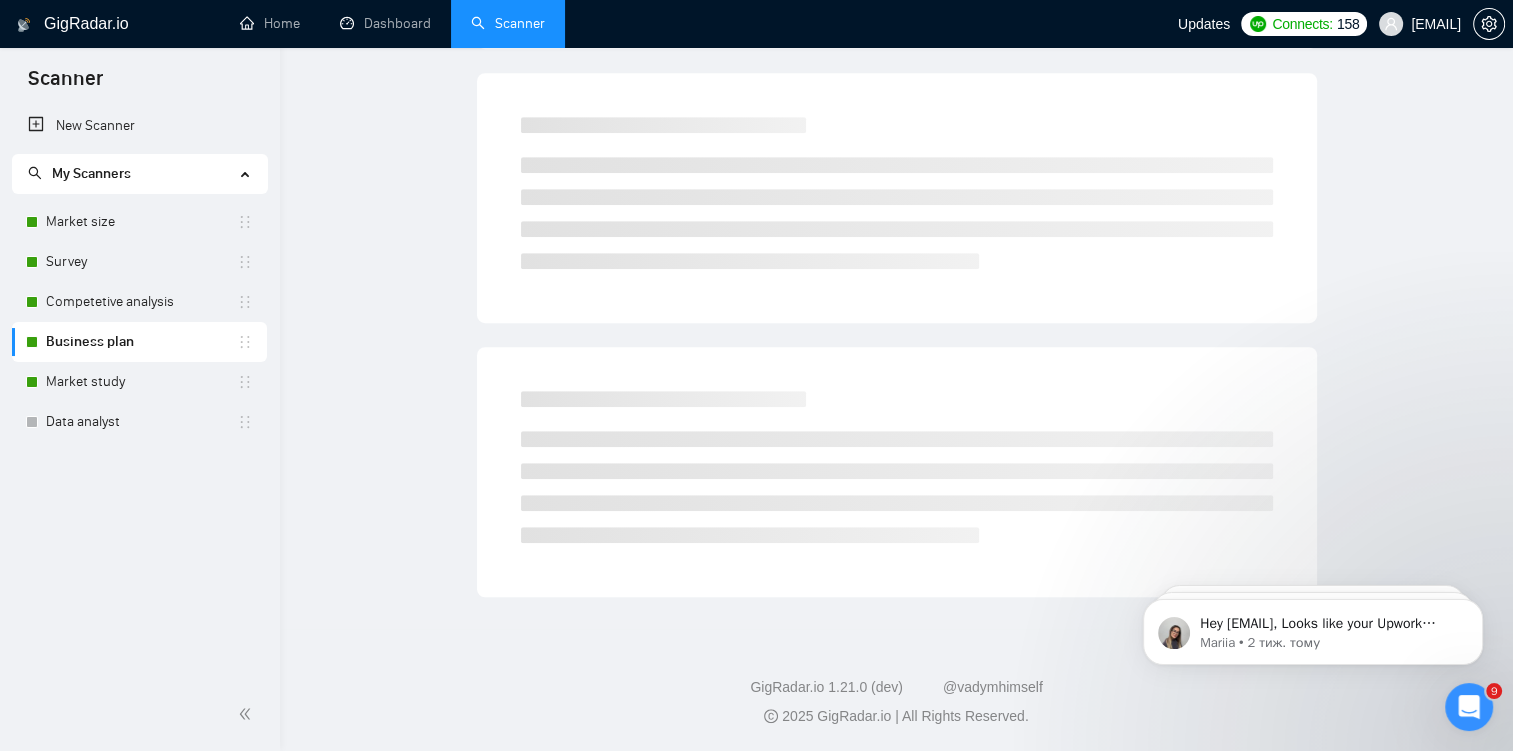 scroll, scrollTop: 0, scrollLeft: 0, axis: both 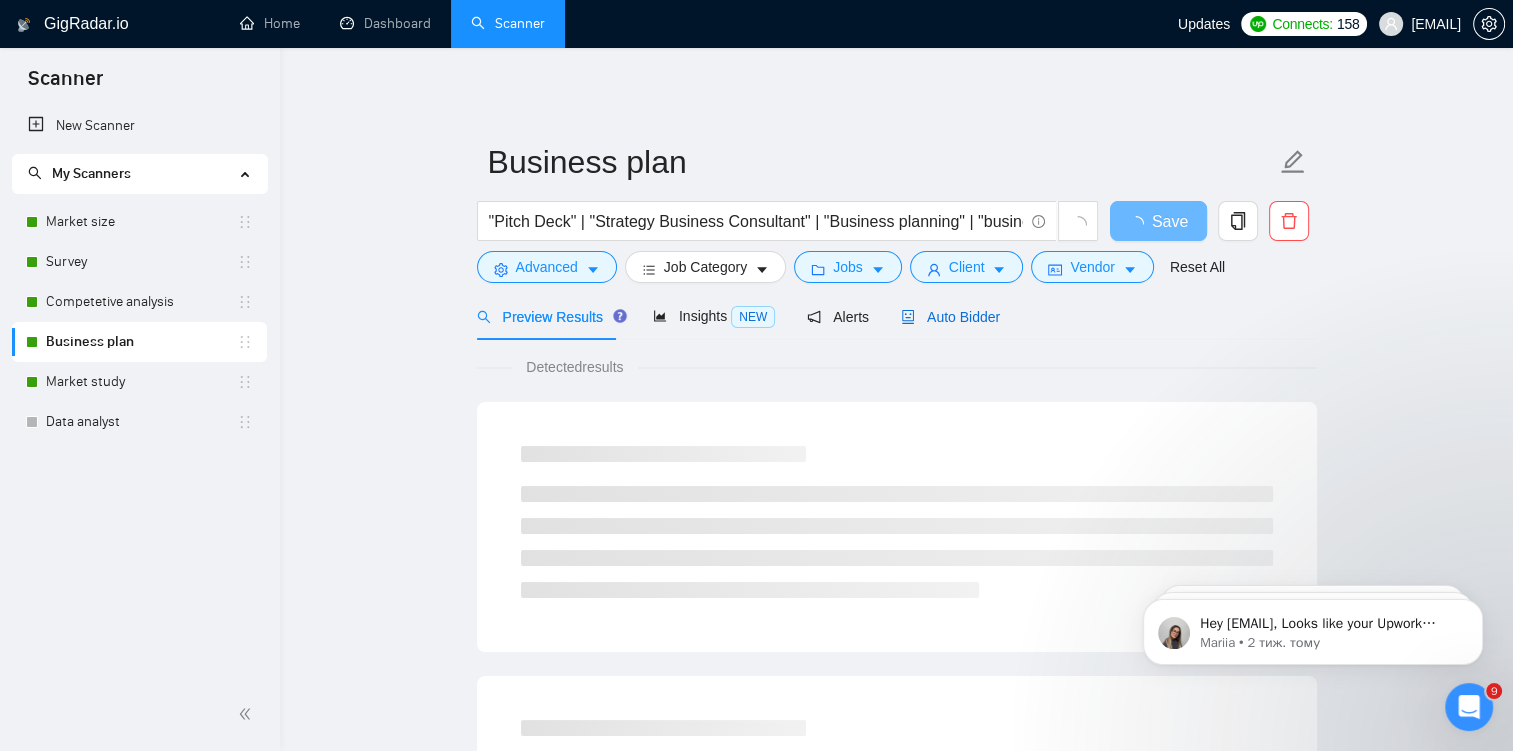 click on "Auto Bidder" at bounding box center [950, 317] 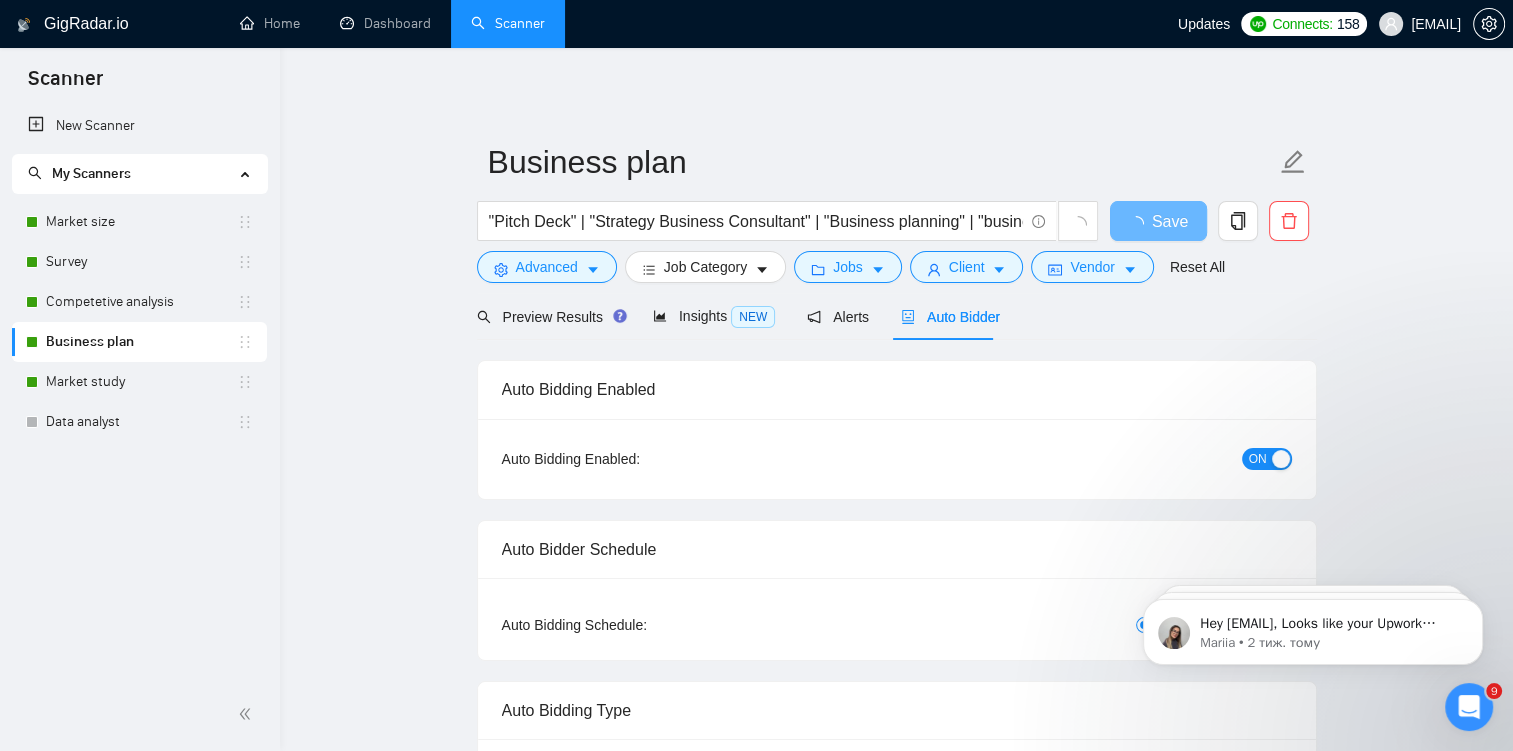 type 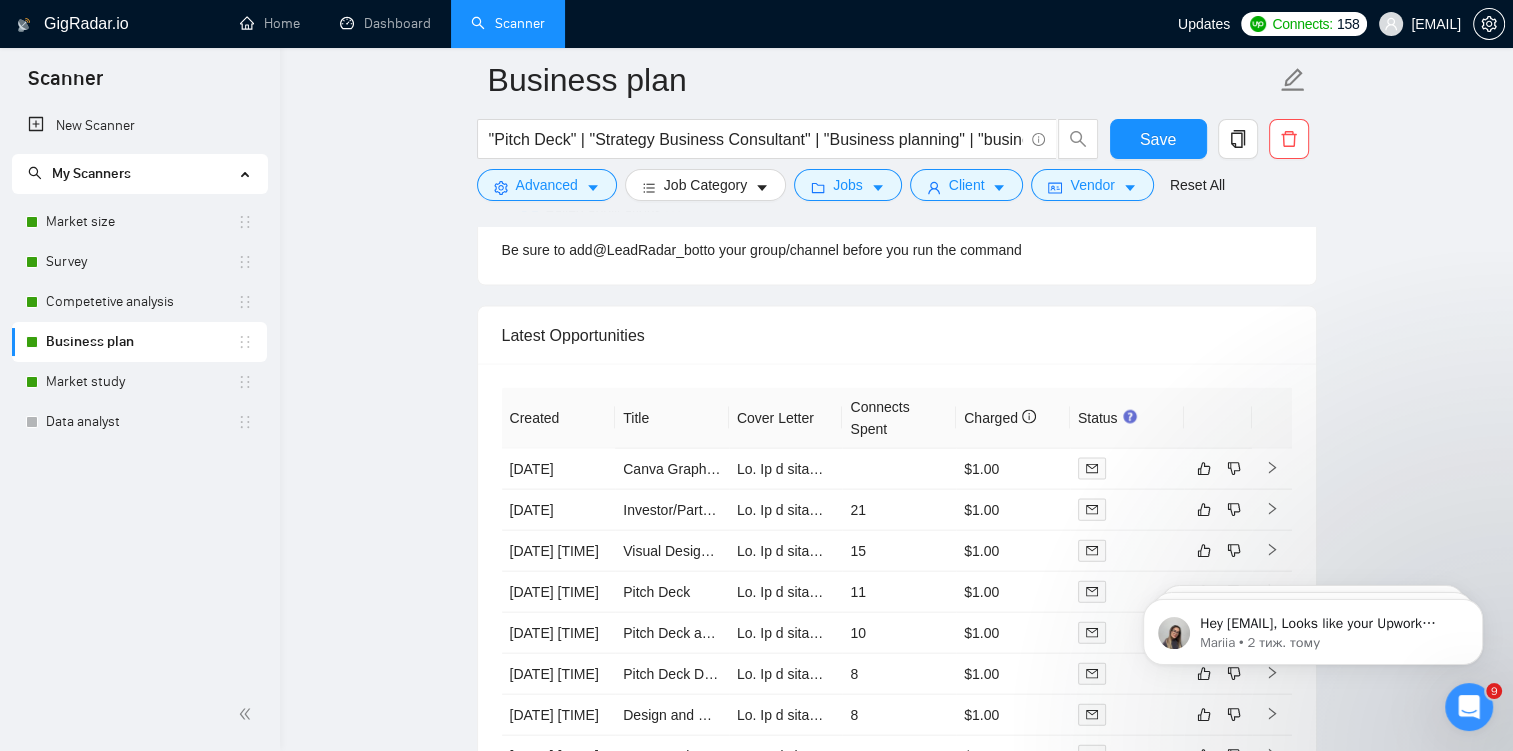 scroll, scrollTop: 4293, scrollLeft: 0, axis: vertical 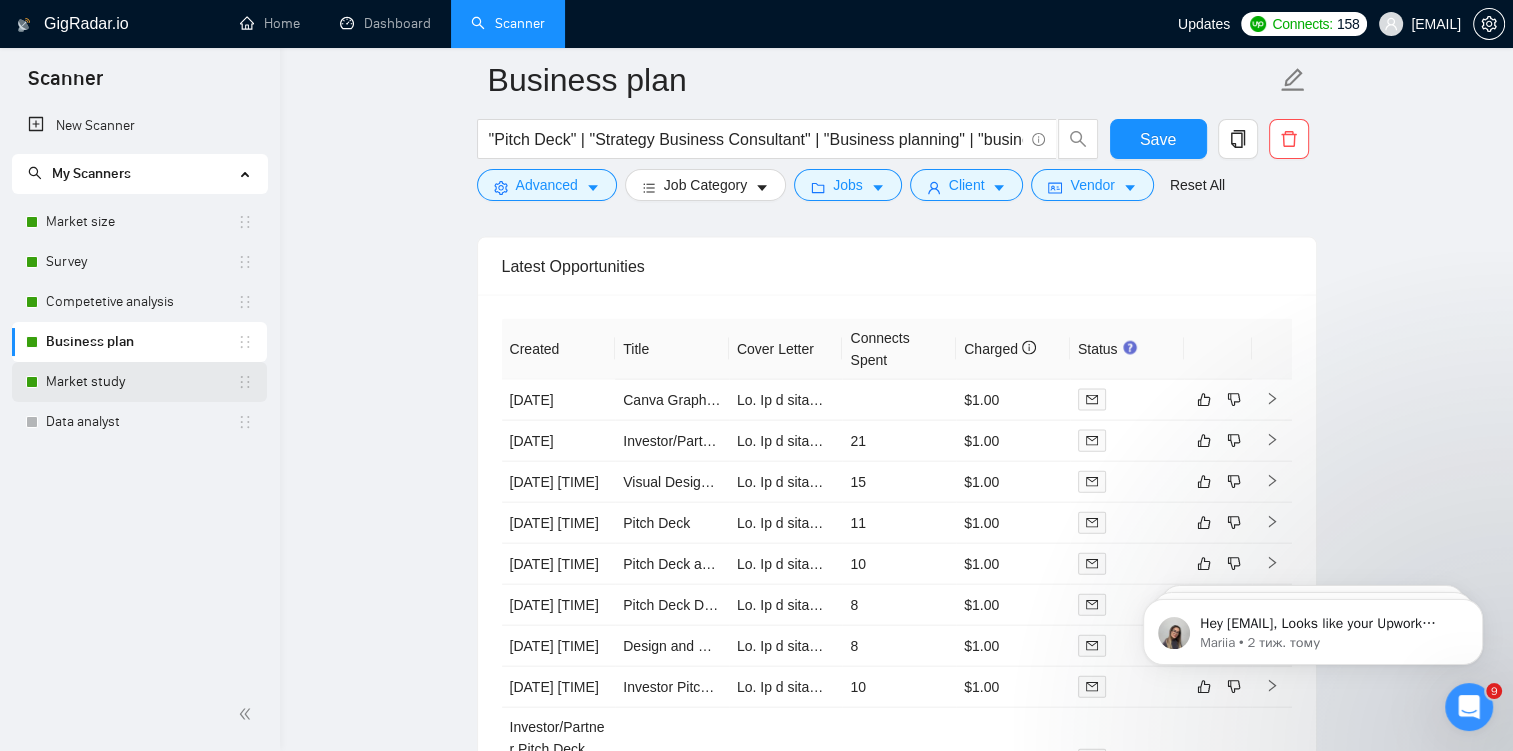 click on "Market study" at bounding box center (141, 382) 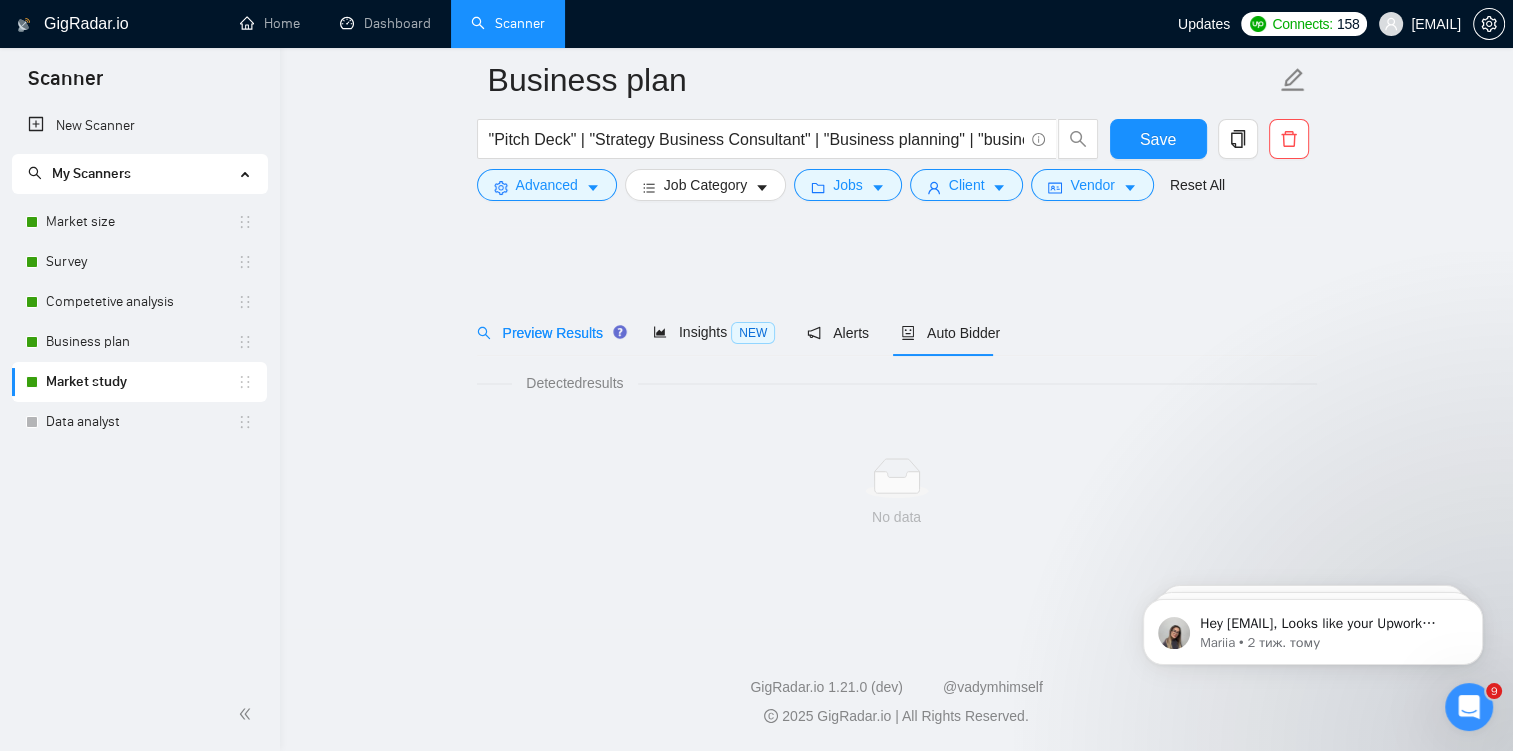 scroll, scrollTop: 0, scrollLeft: 0, axis: both 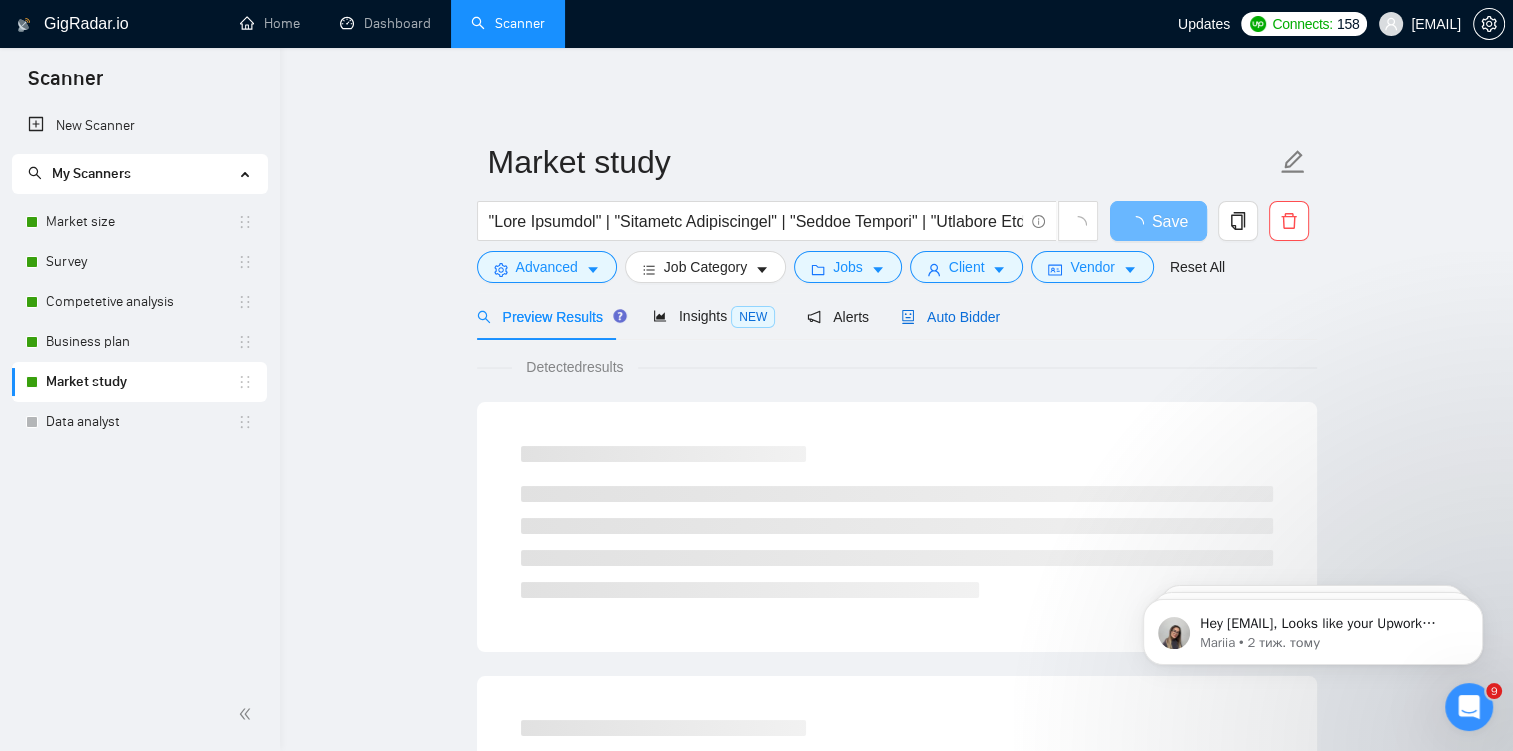 click on "Auto Bidder" at bounding box center [950, 317] 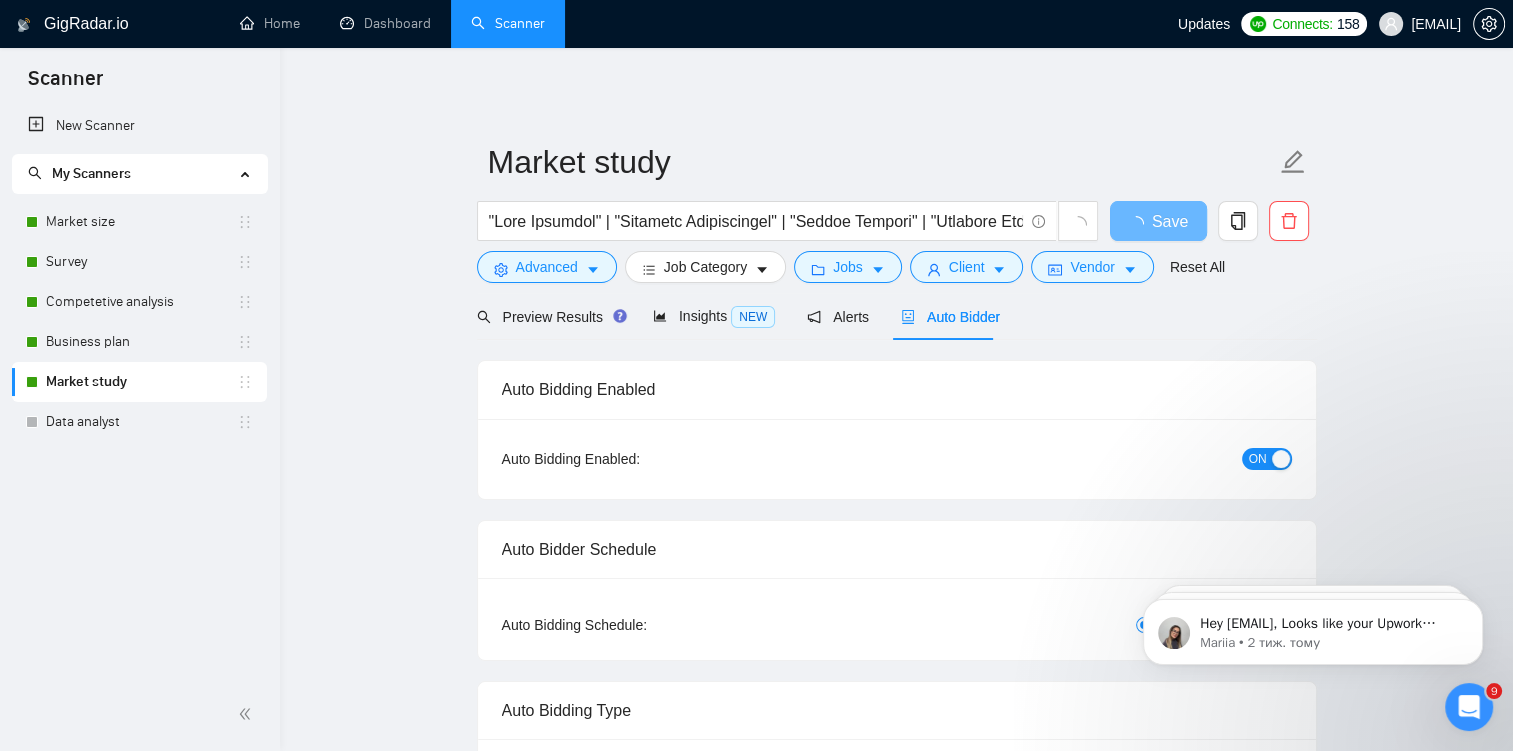 type 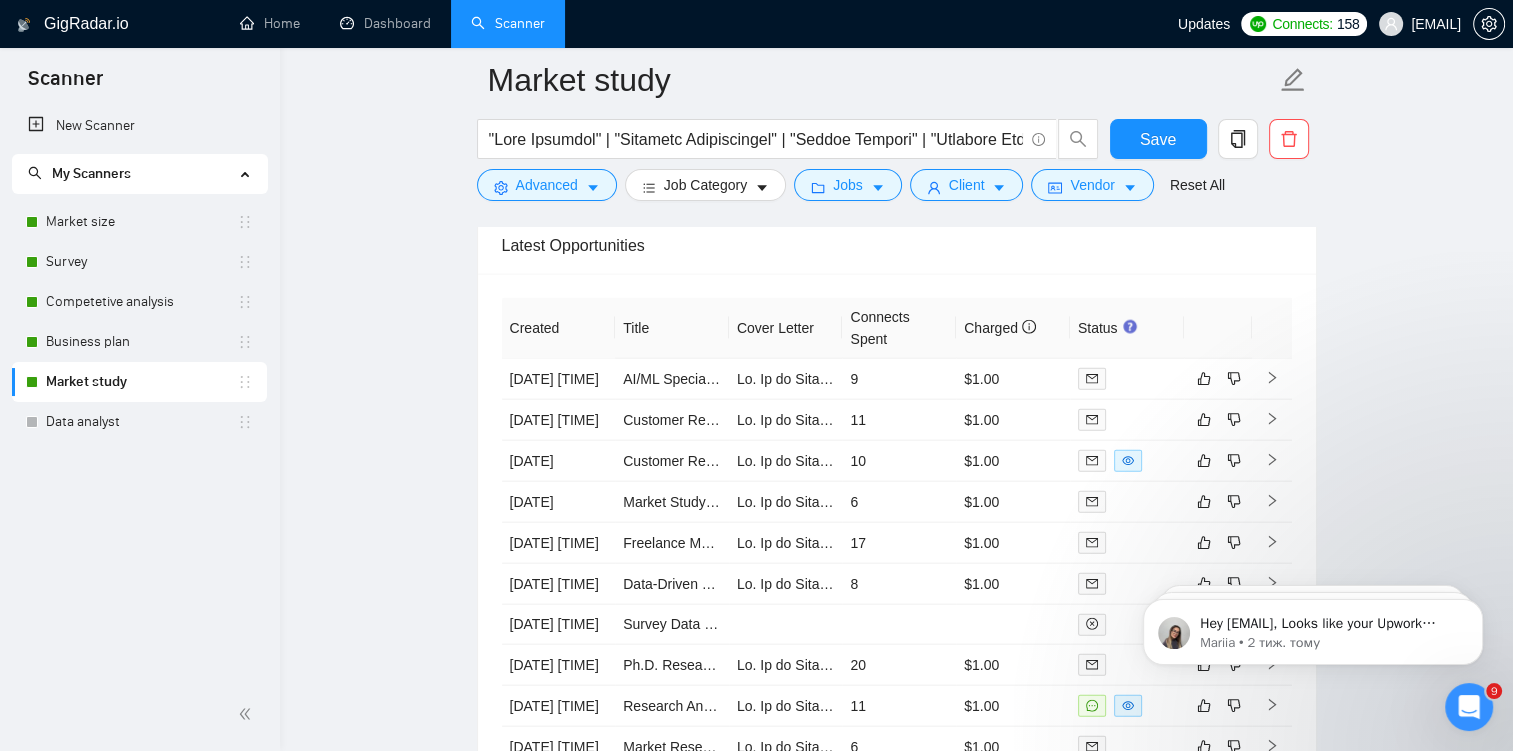scroll, scrollTop: 4432, scrollLeft: 0, axis: vertical 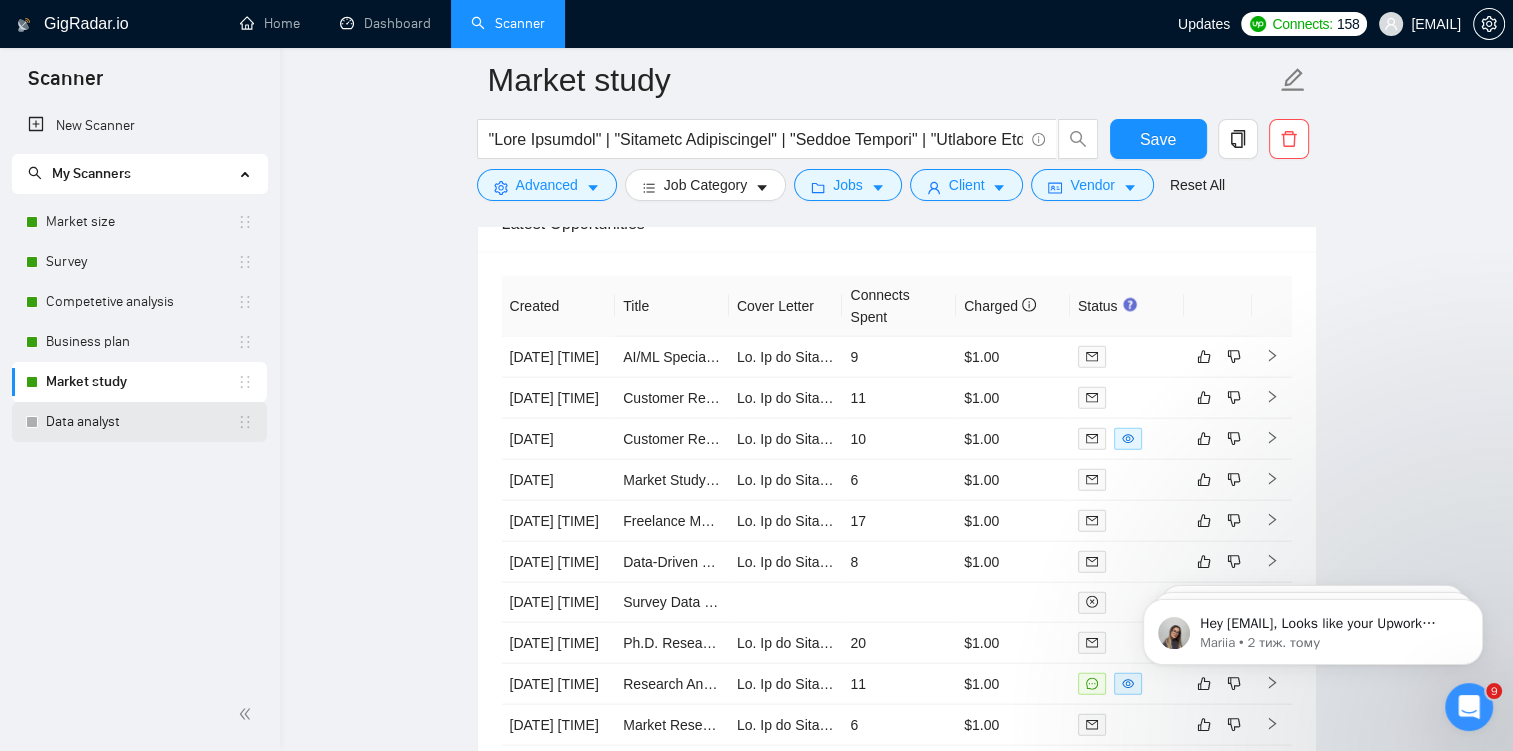 click on "Data analyst" at bounding box center (141, 422) 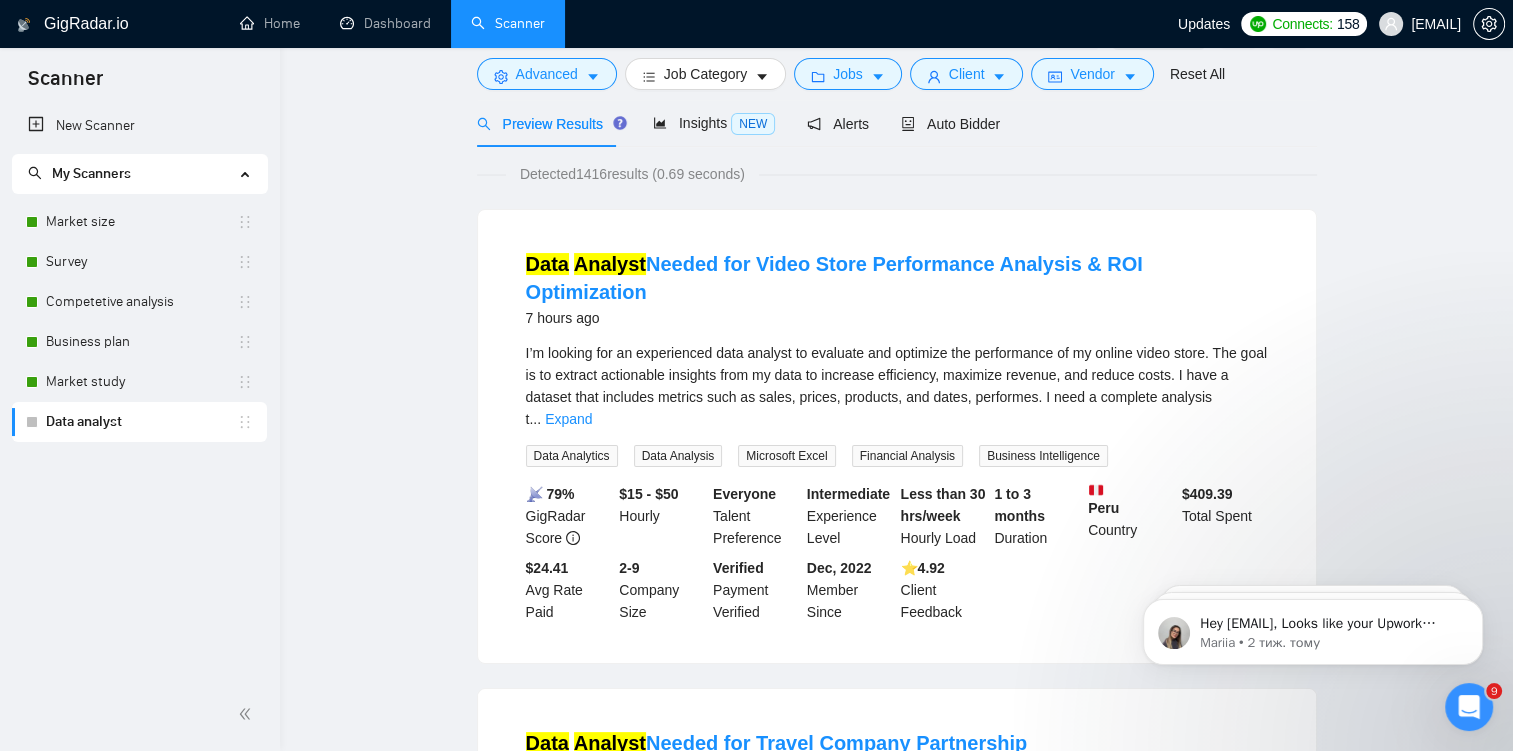 scroll, scrollTop: 0, scrollLeft: 0, axis: both 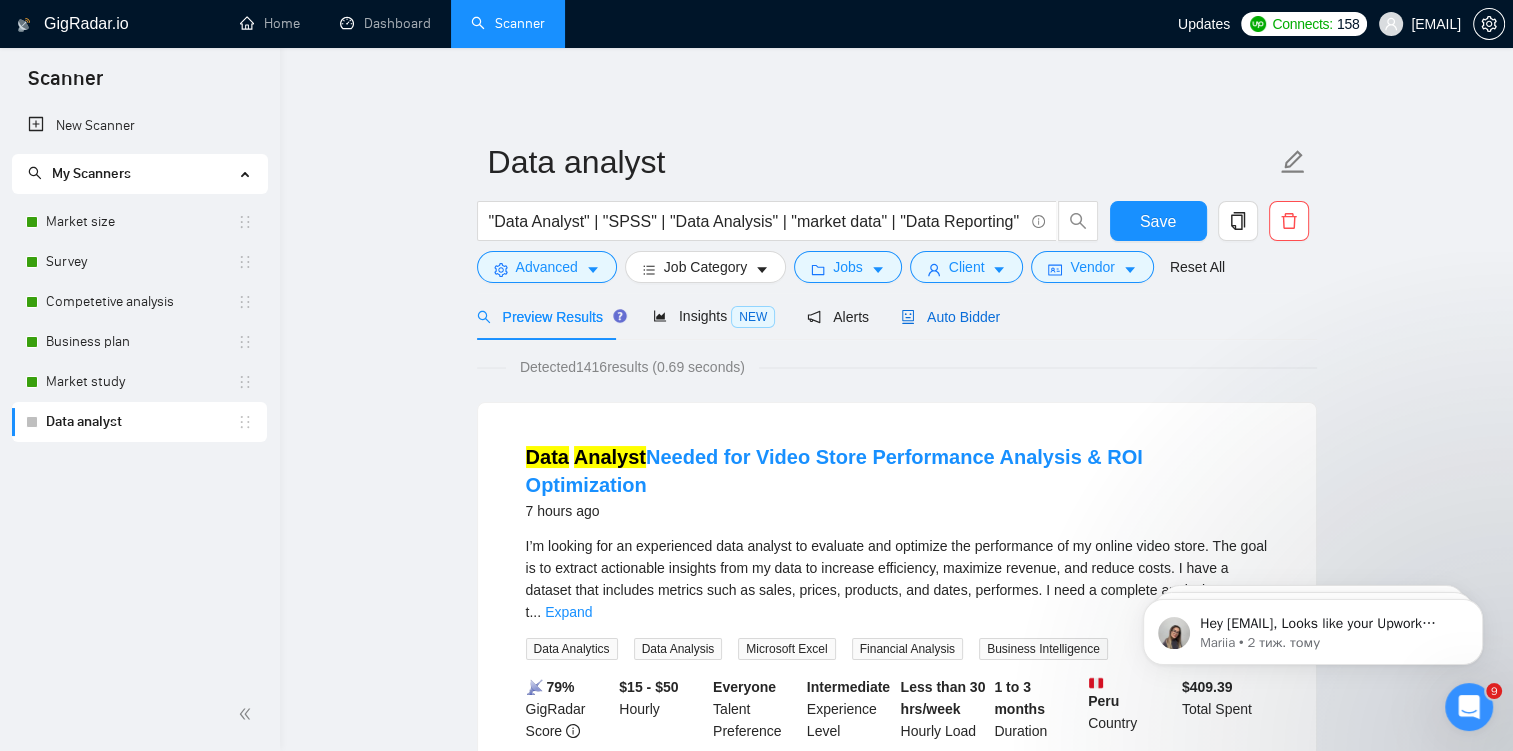 click on "Auto Bidder" at bounding box center (950, 317) 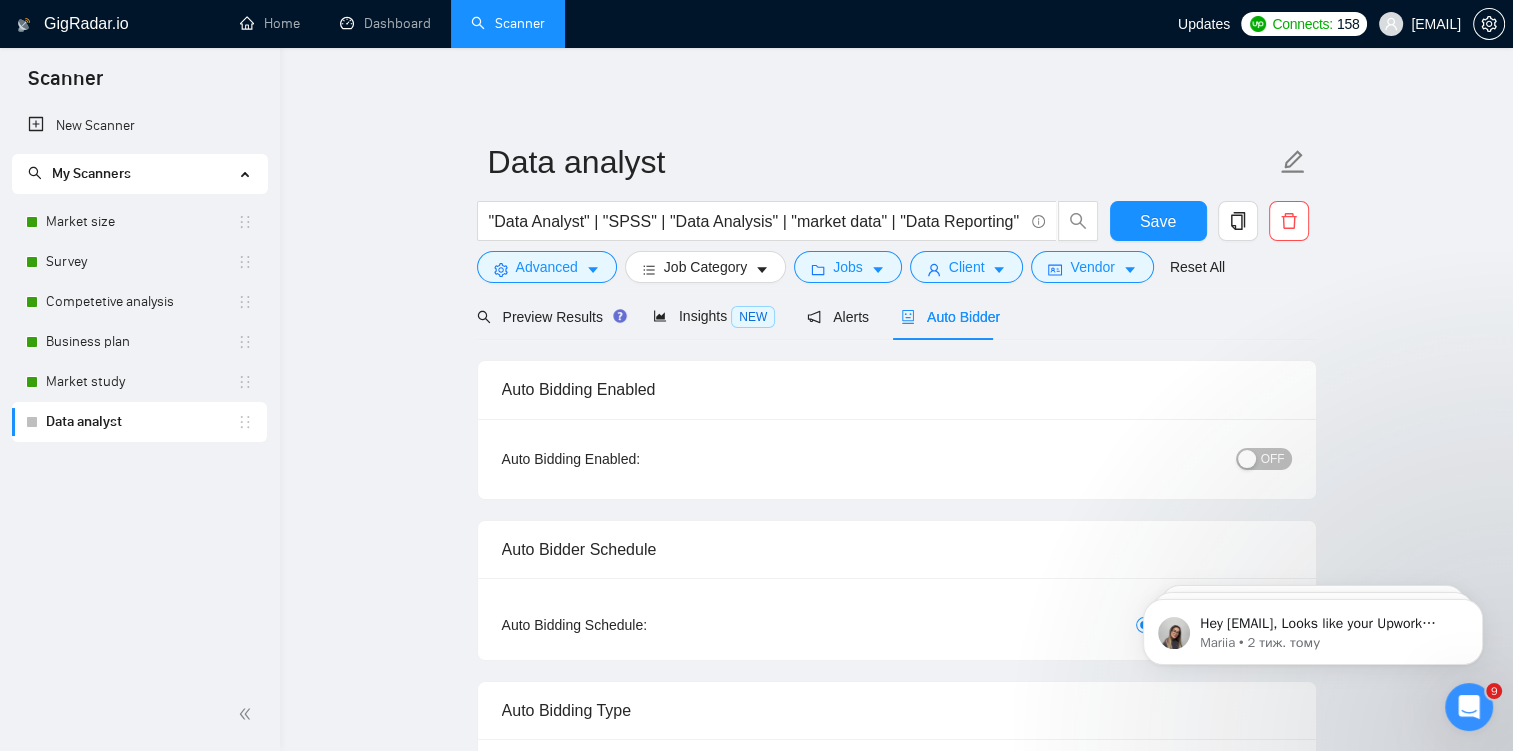 type 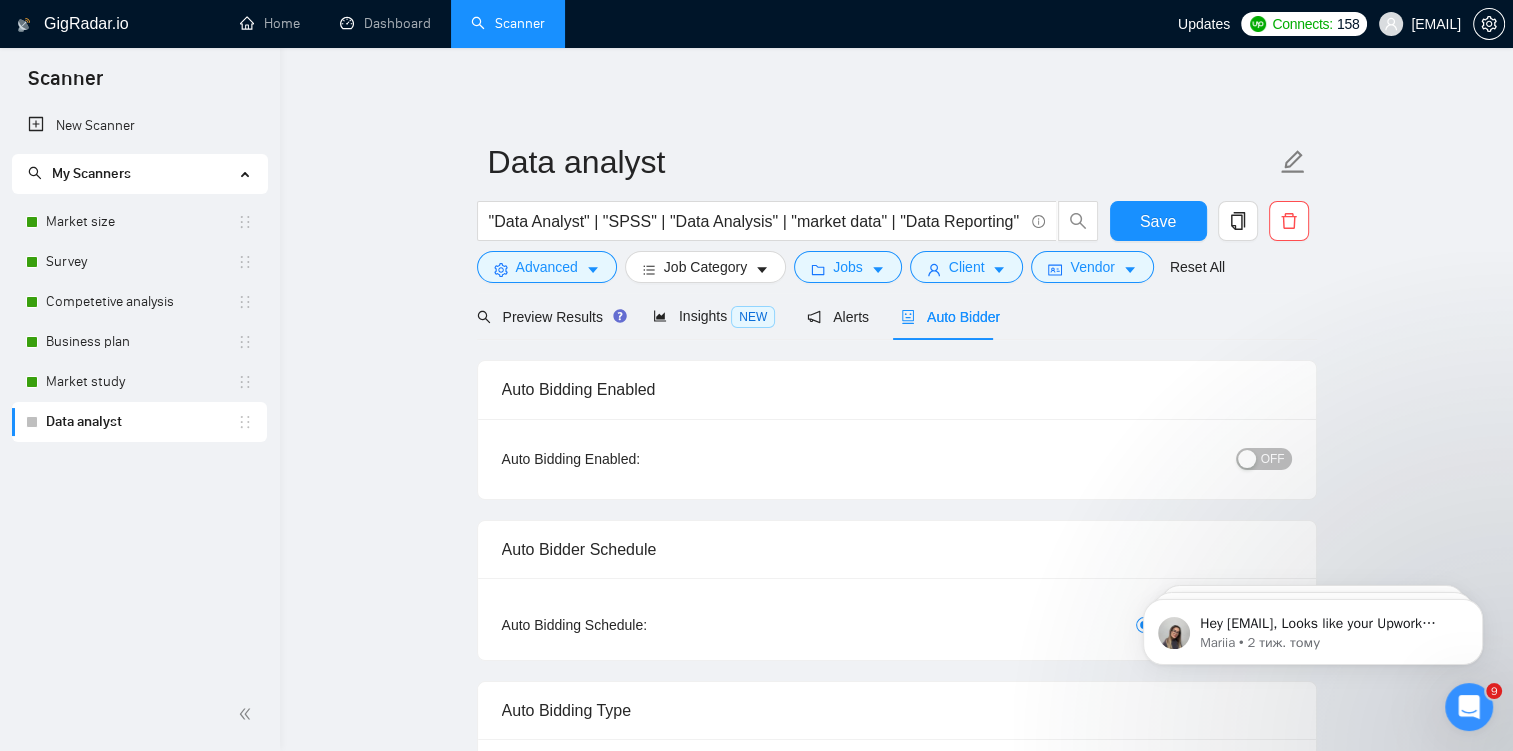 type 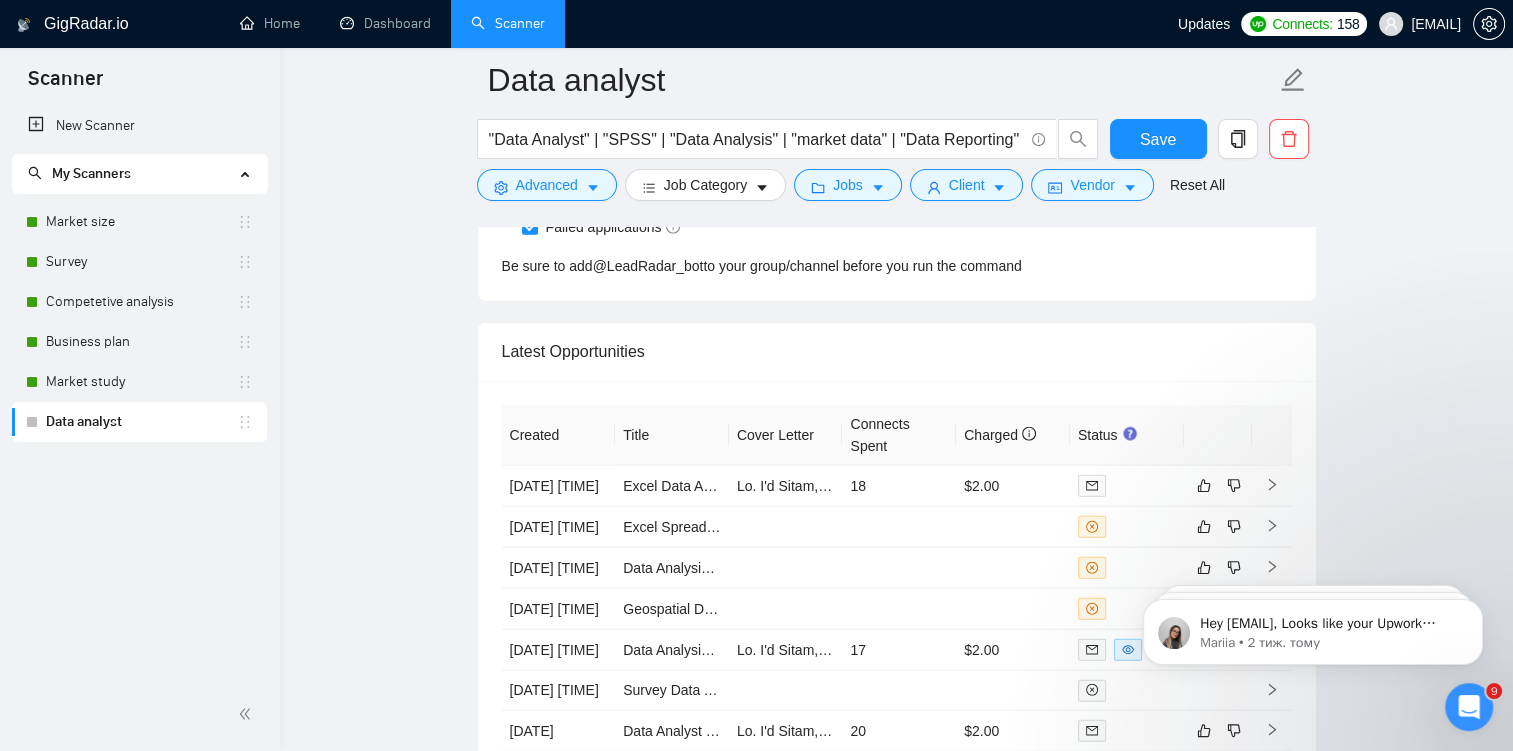 scroll, scrollTop: 4618, scrollLeft: 0, axis: vertical 